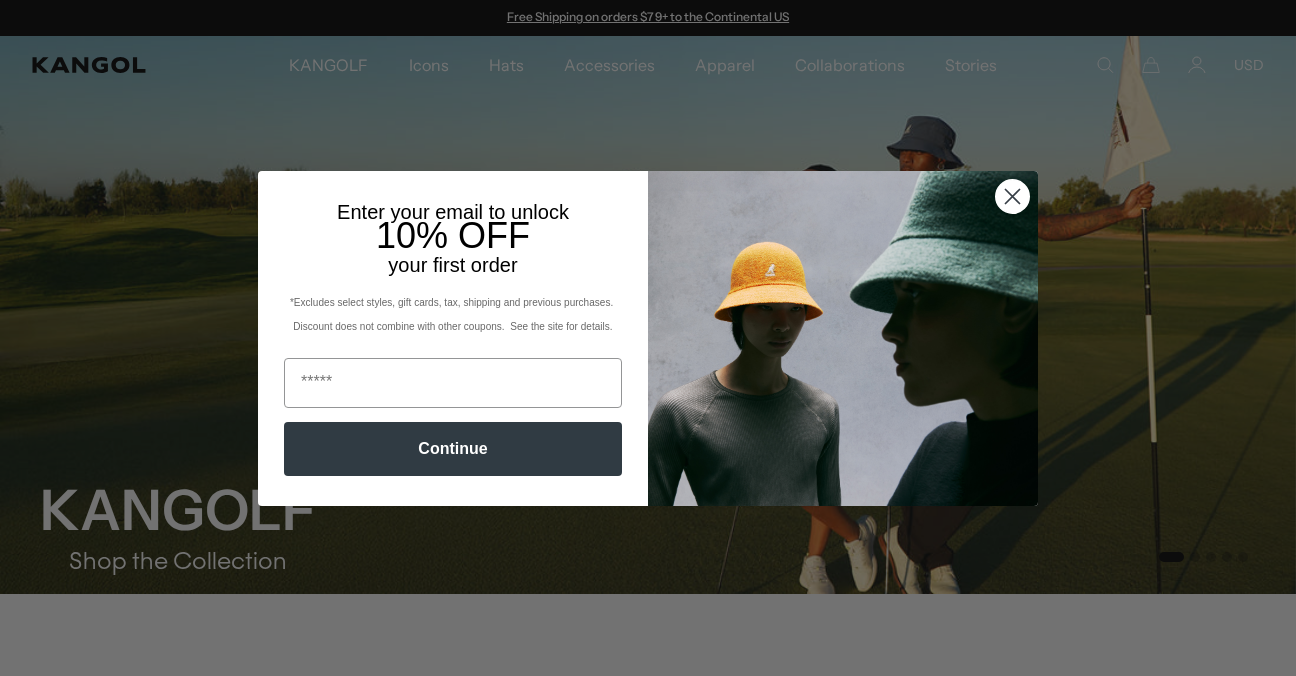 scroll, scrollTop: 0, scrollLeft: 0, axis: both 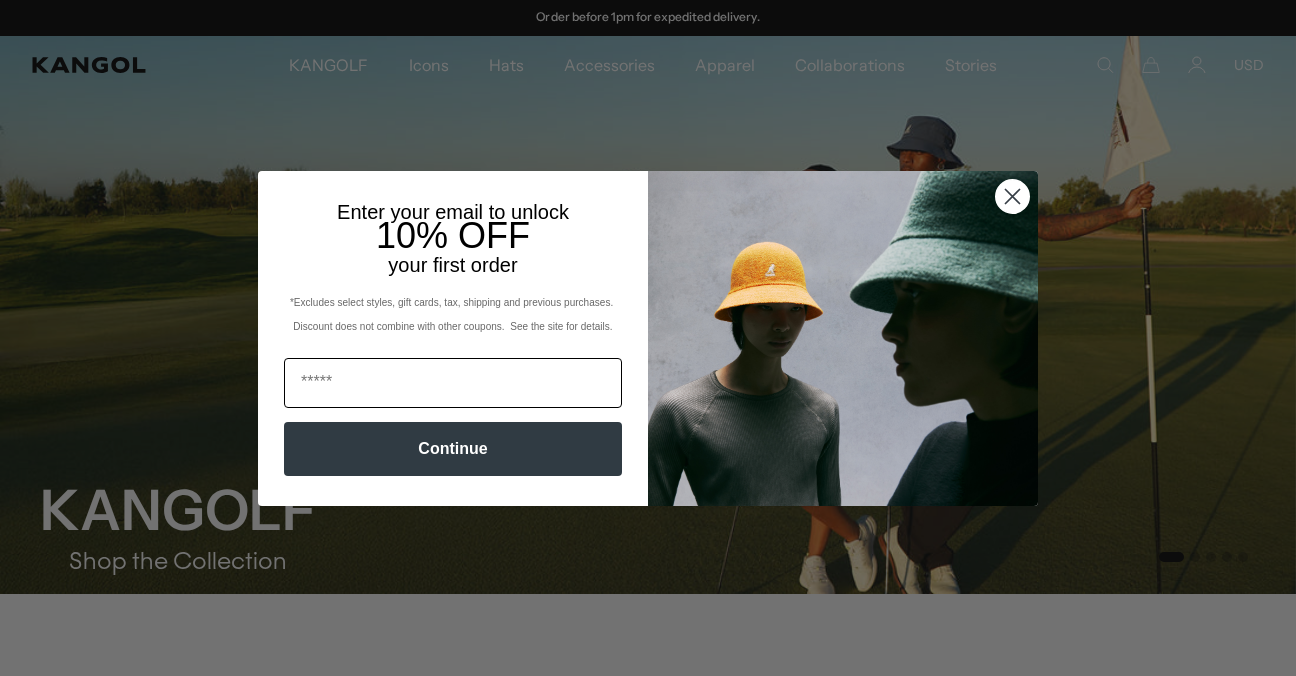click at bounding box center [453, 383] 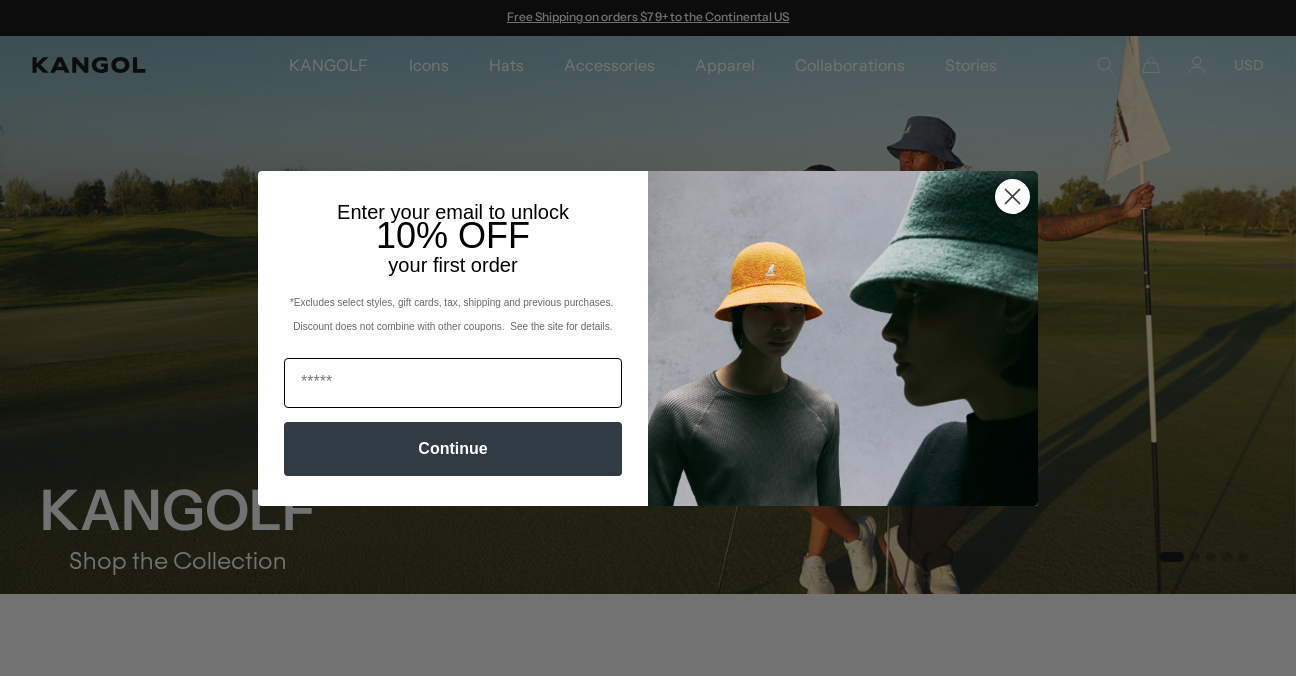 type on "**********" 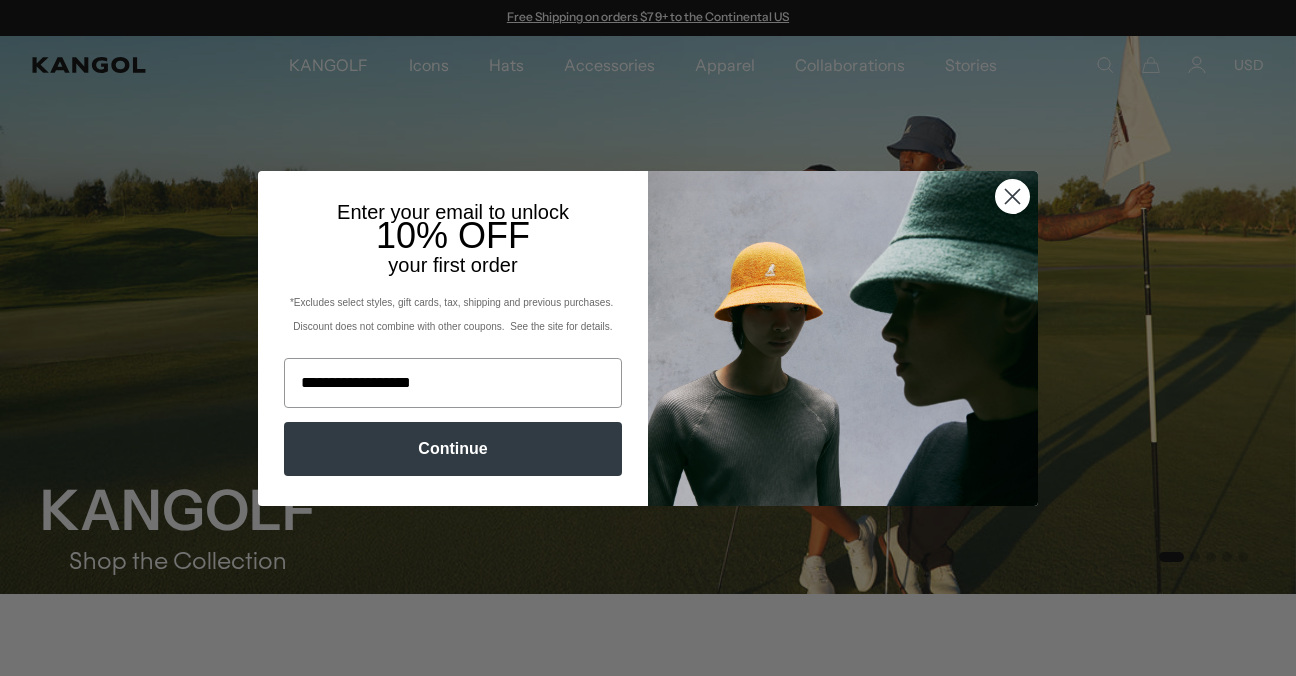 click on "Continue" at bounding box center (453, 449) 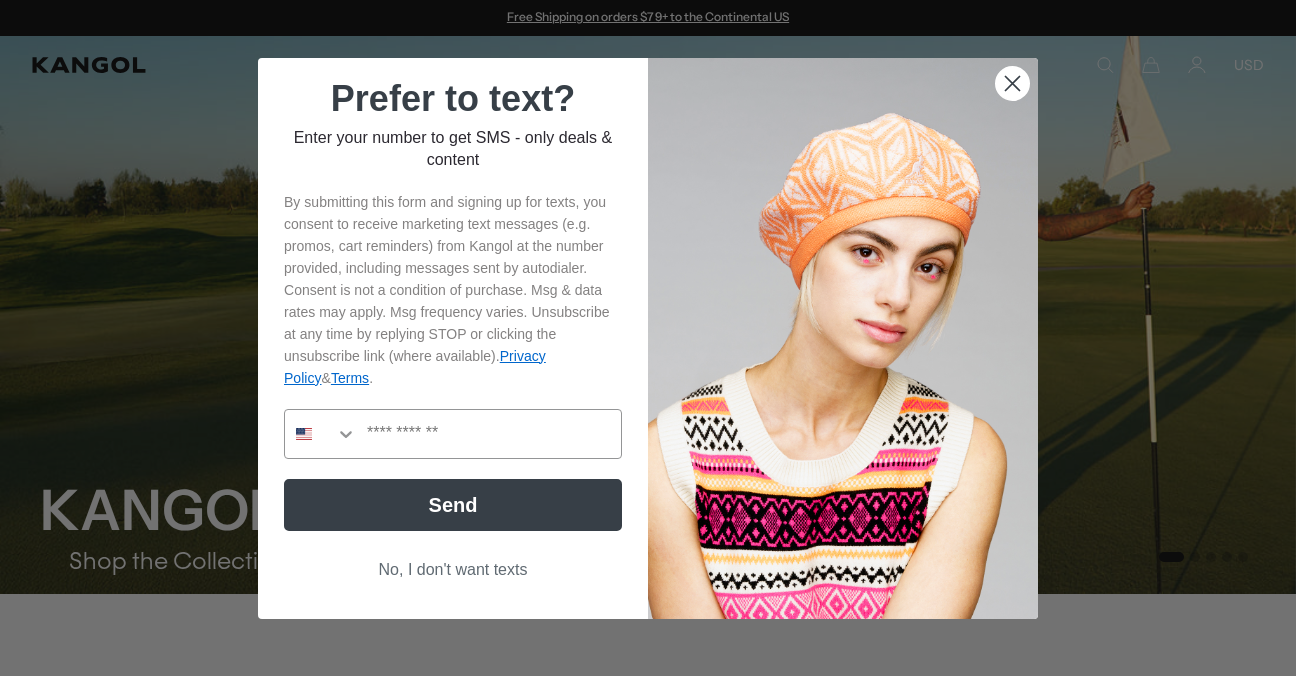 scroll, scrollTop: 0, scrollLeft: 412, axis: horizontal 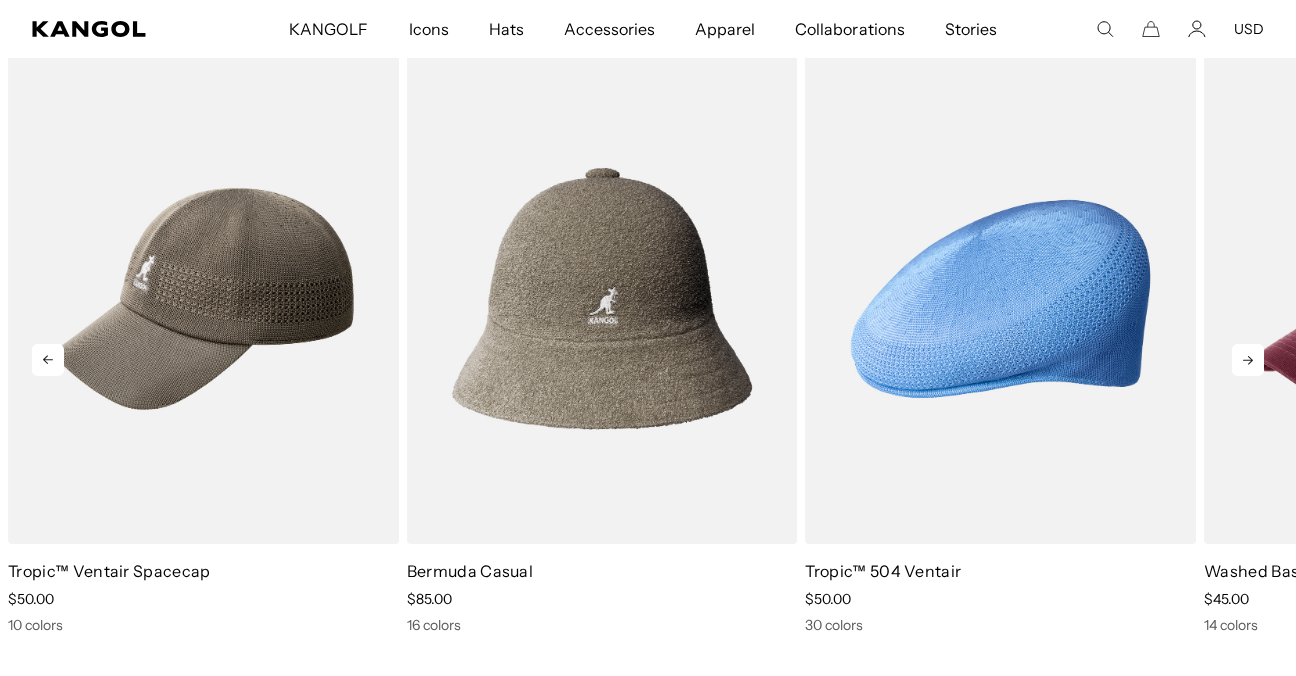 click 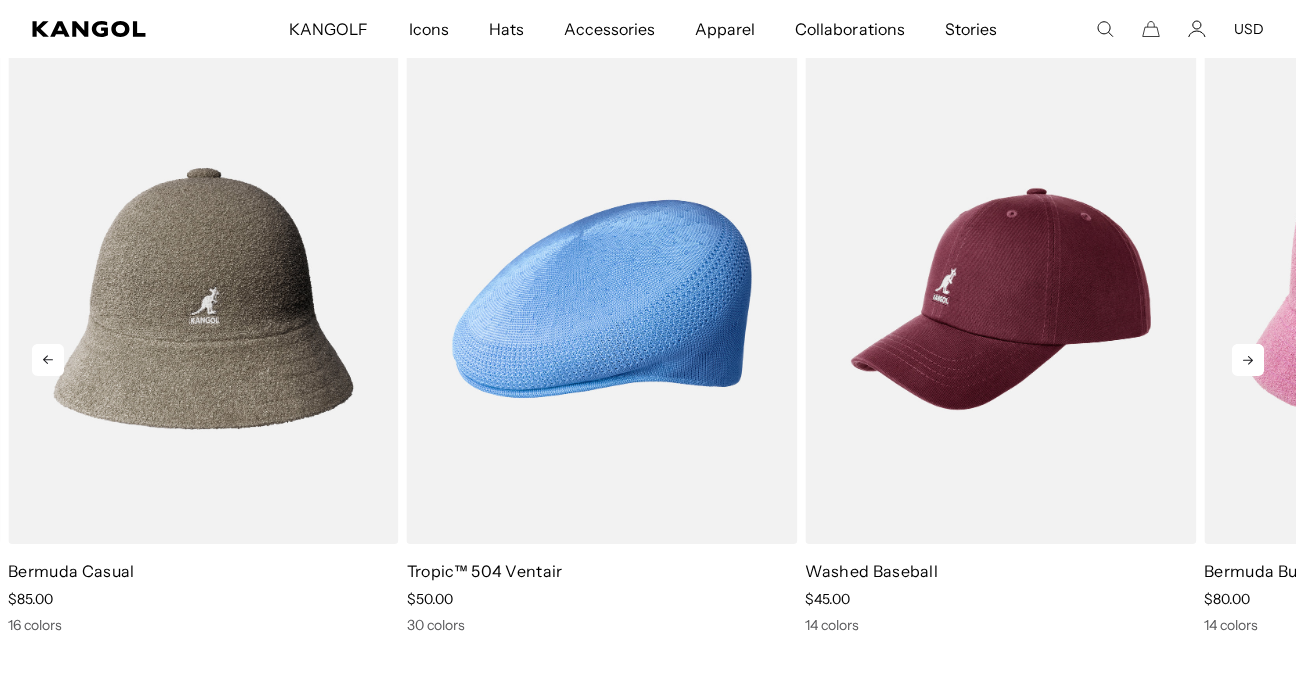 click 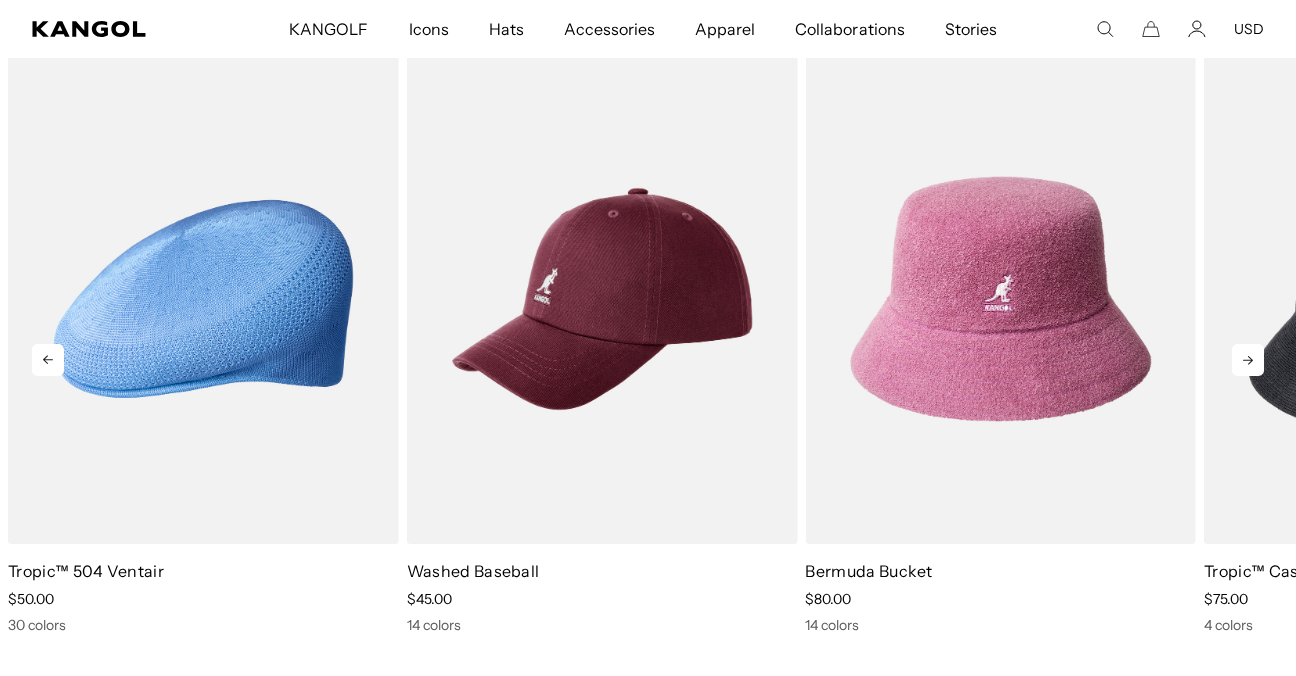 scroll, scrollTop: 0, scrollLeft: 412, axis: horizontal 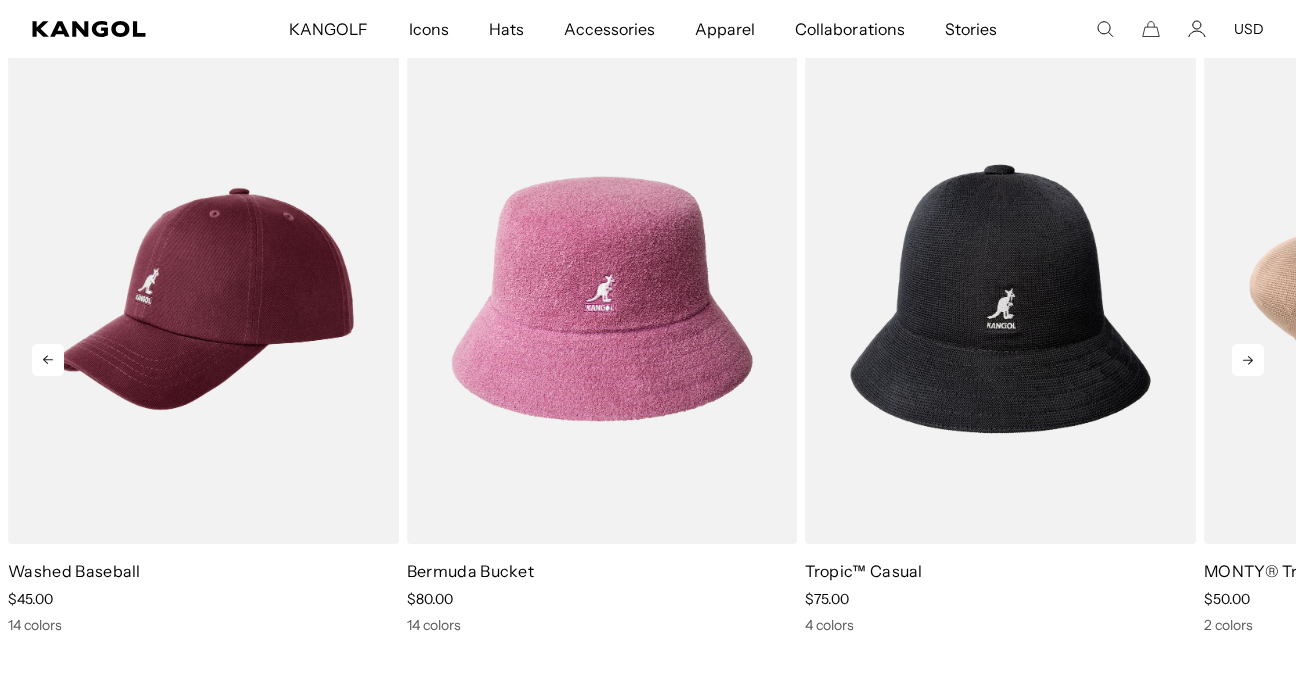 click 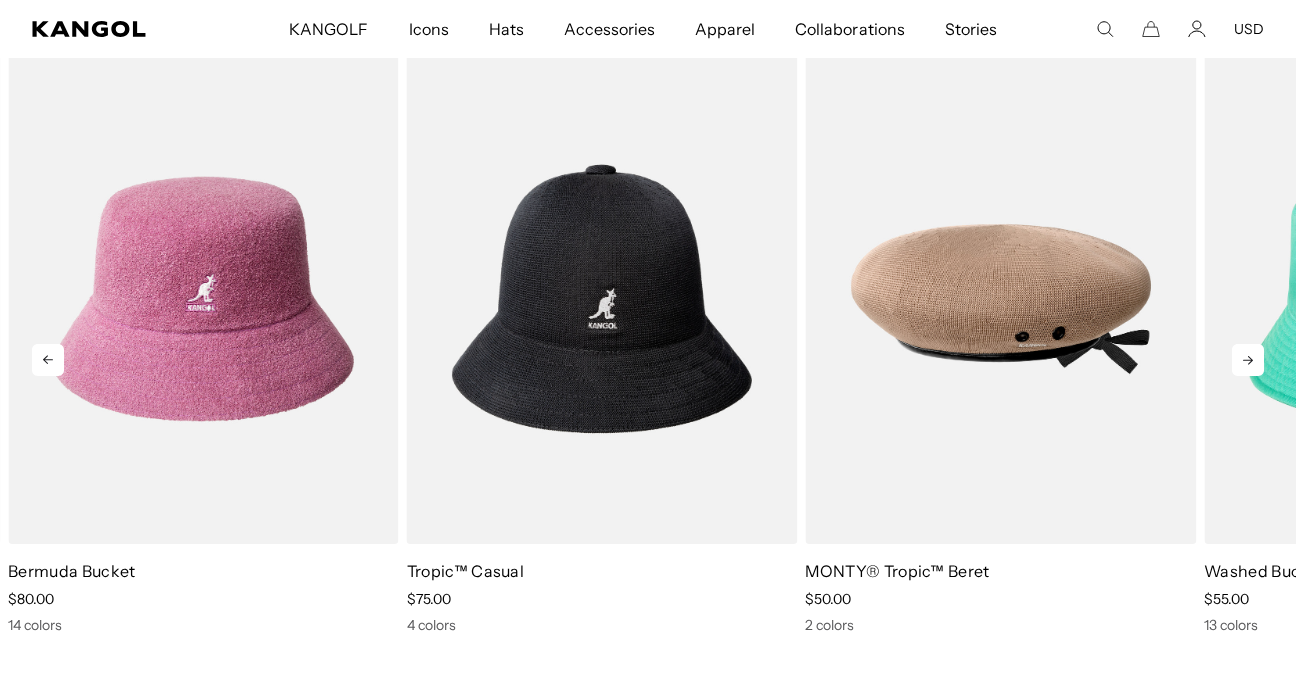 scroll, scrollTop: 0, scrollLeft: 0, axis: both 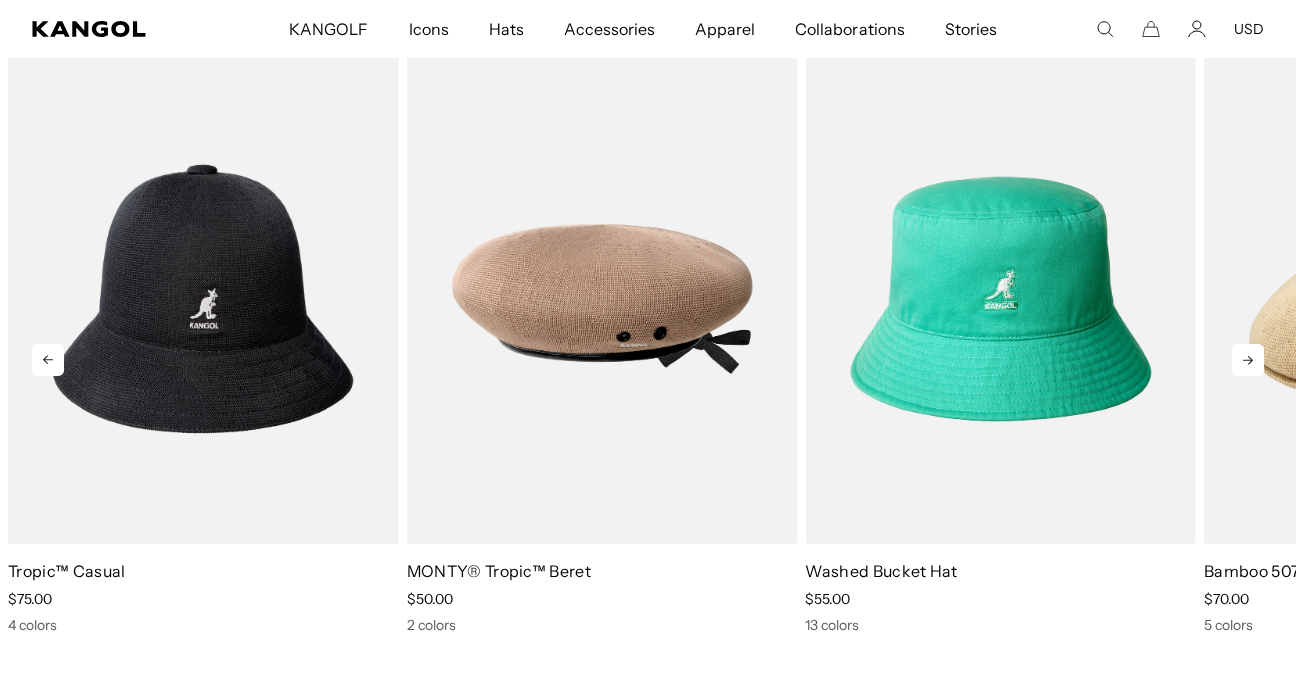 click 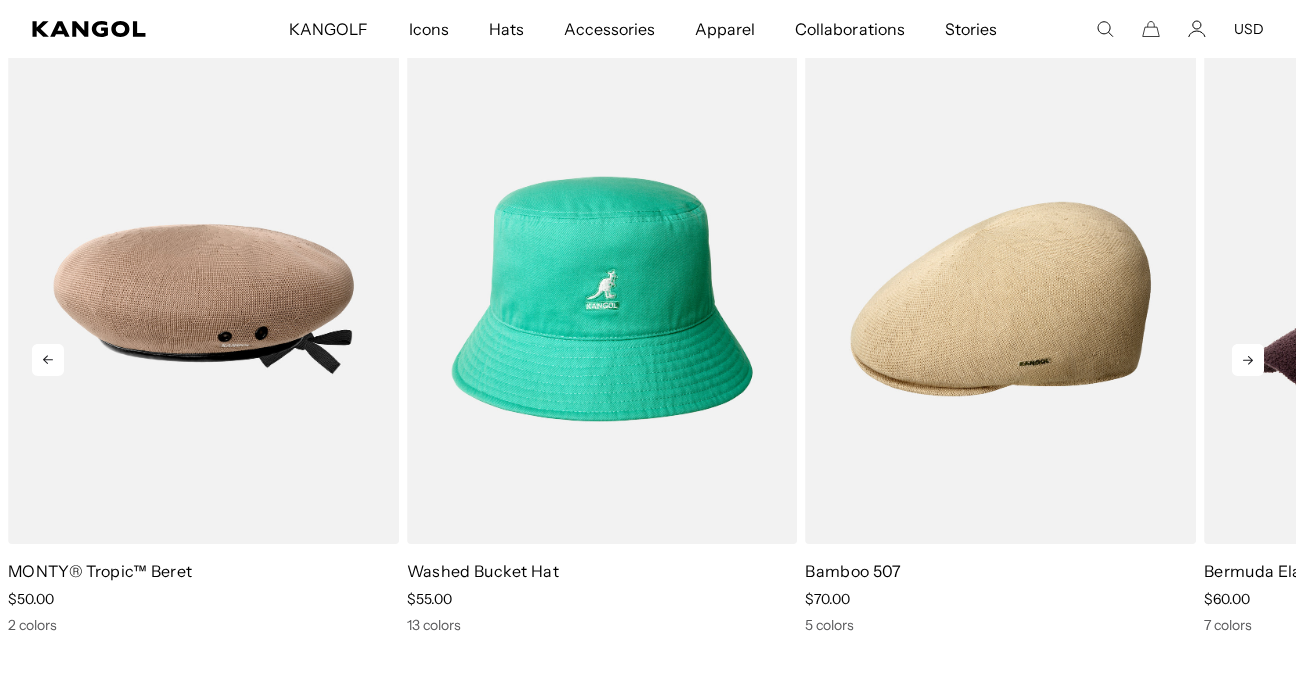scroll, scrollTop: 0, scrollLeft: 412, axis: horizontal 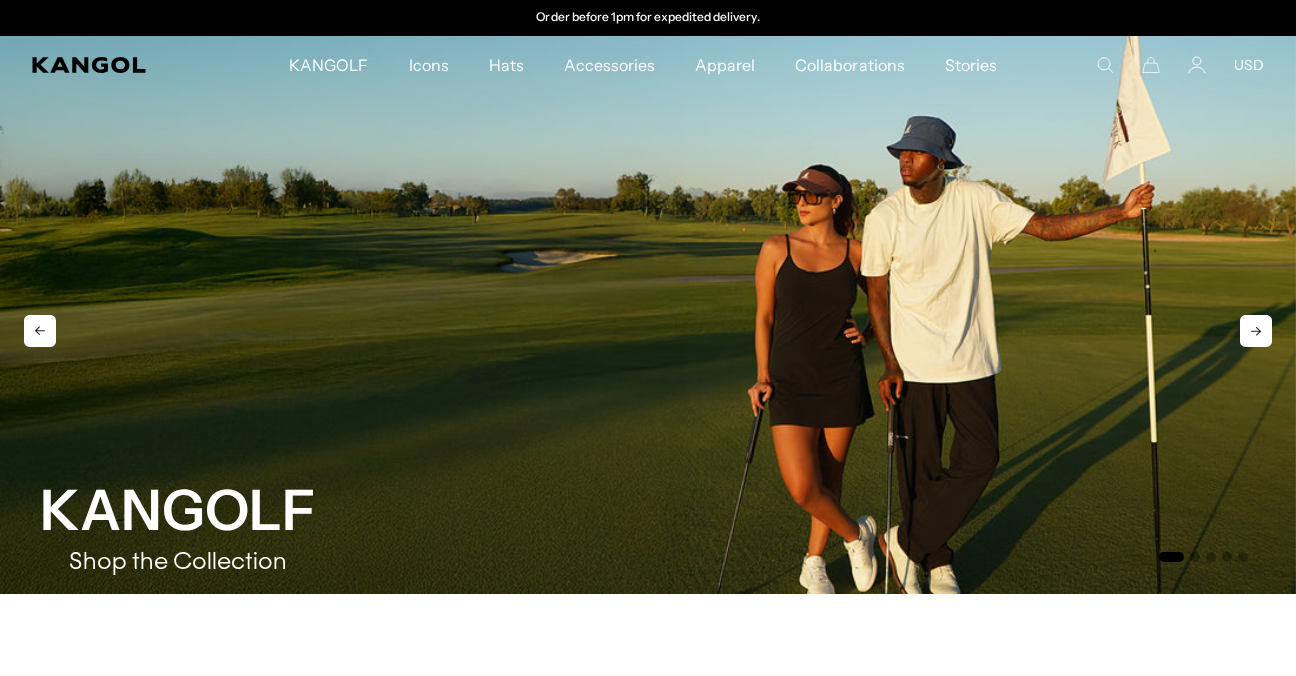 click 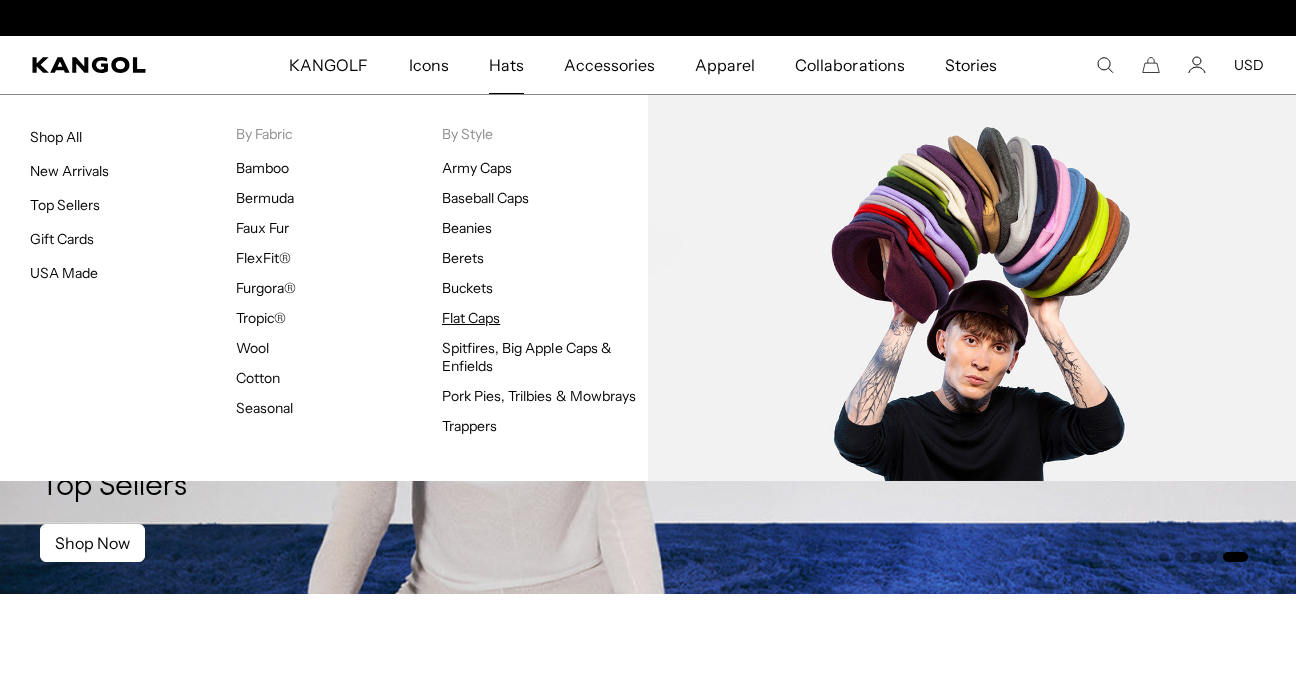 scroll, scrollTop: 0, scrollLeft: 412, axis: horizontal 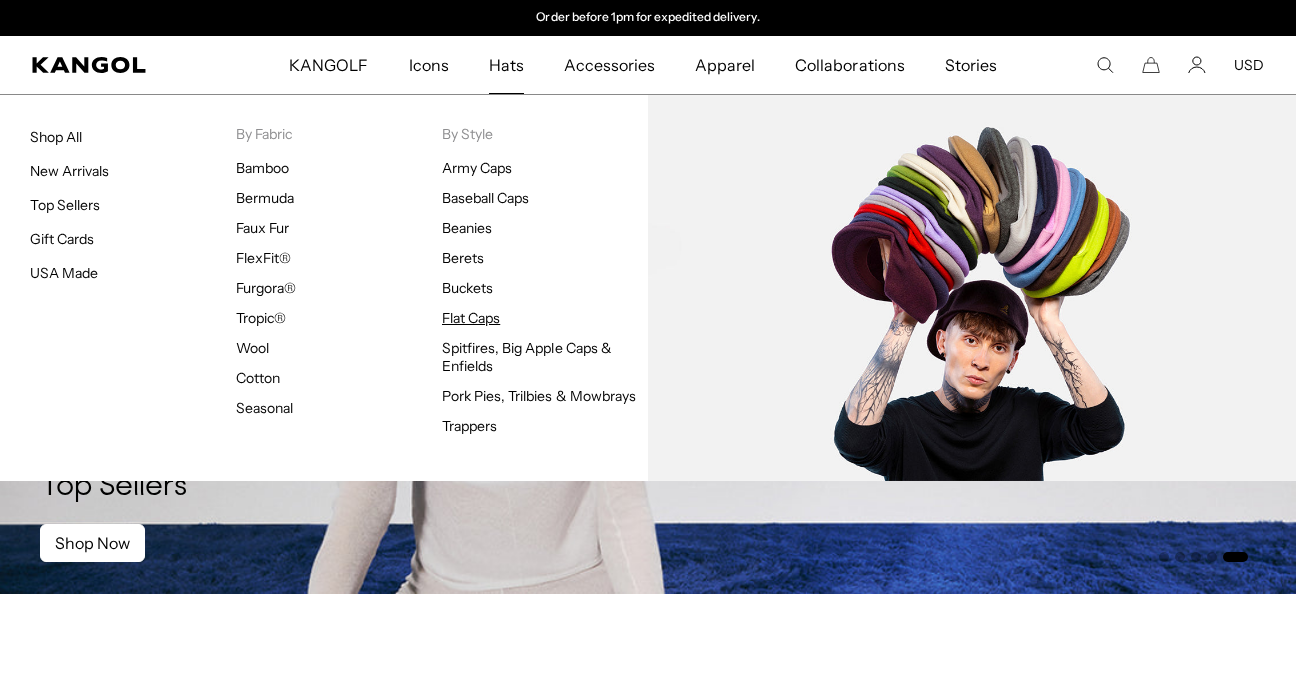 click on "Flat Caps" at bounding box center [471, 318] 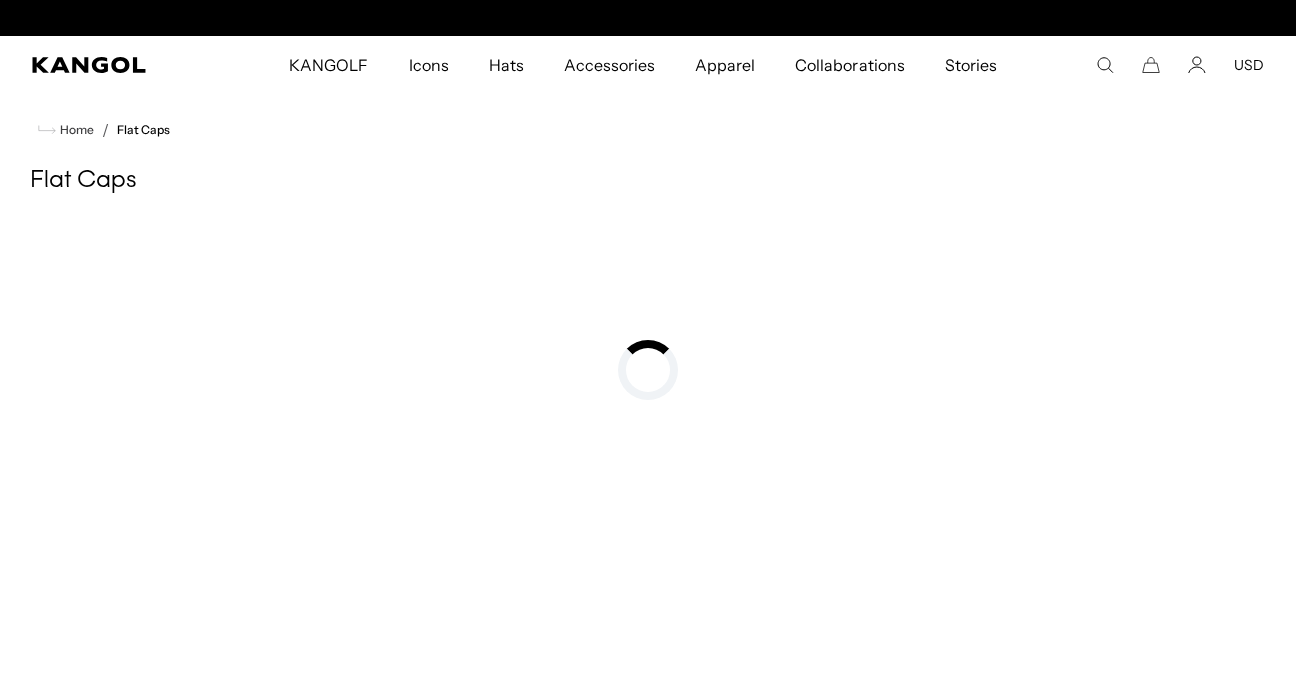 scroll, scrollTop: 0, scrollLeft: 0, axis: both 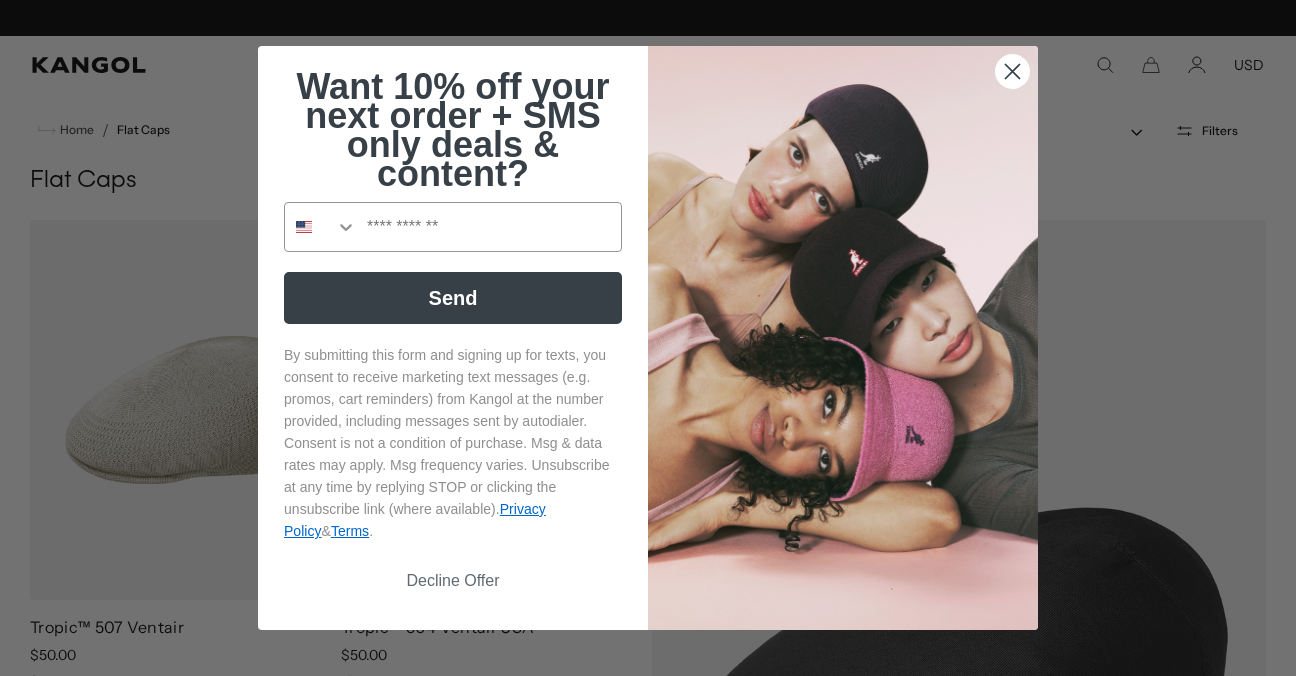 click 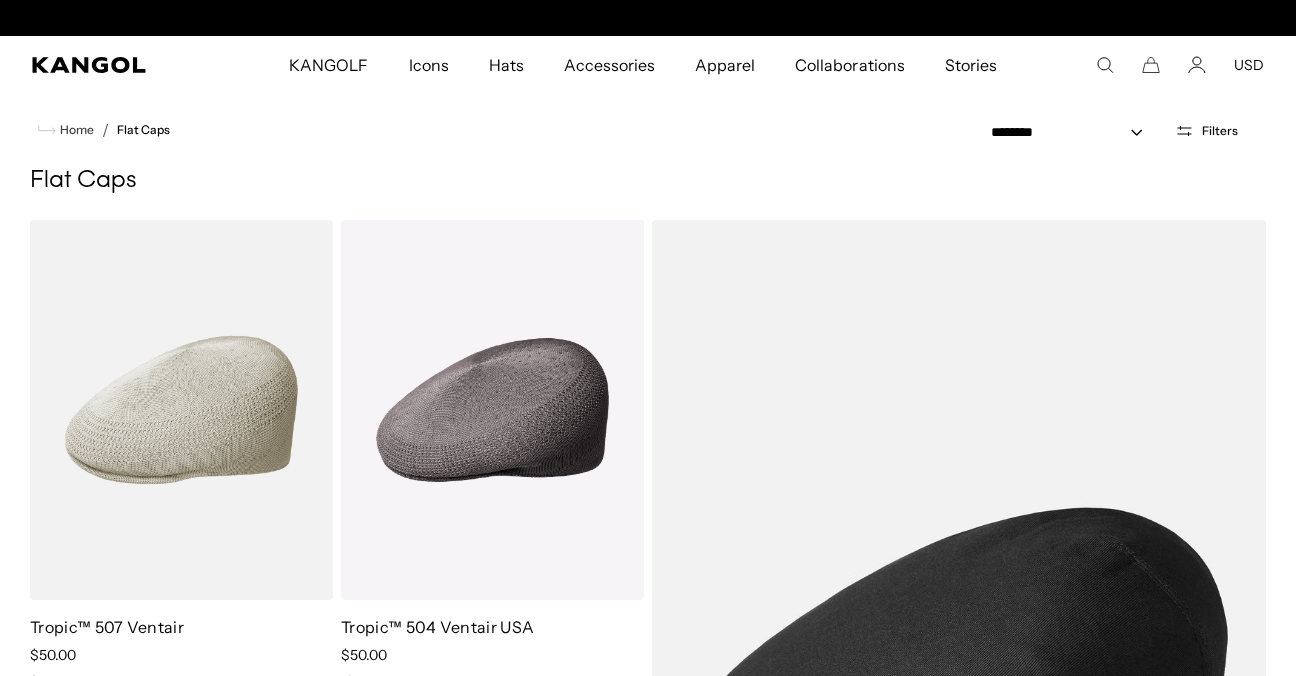 scroll, scrollTop: 0, scrollLeft: 0, axis: both 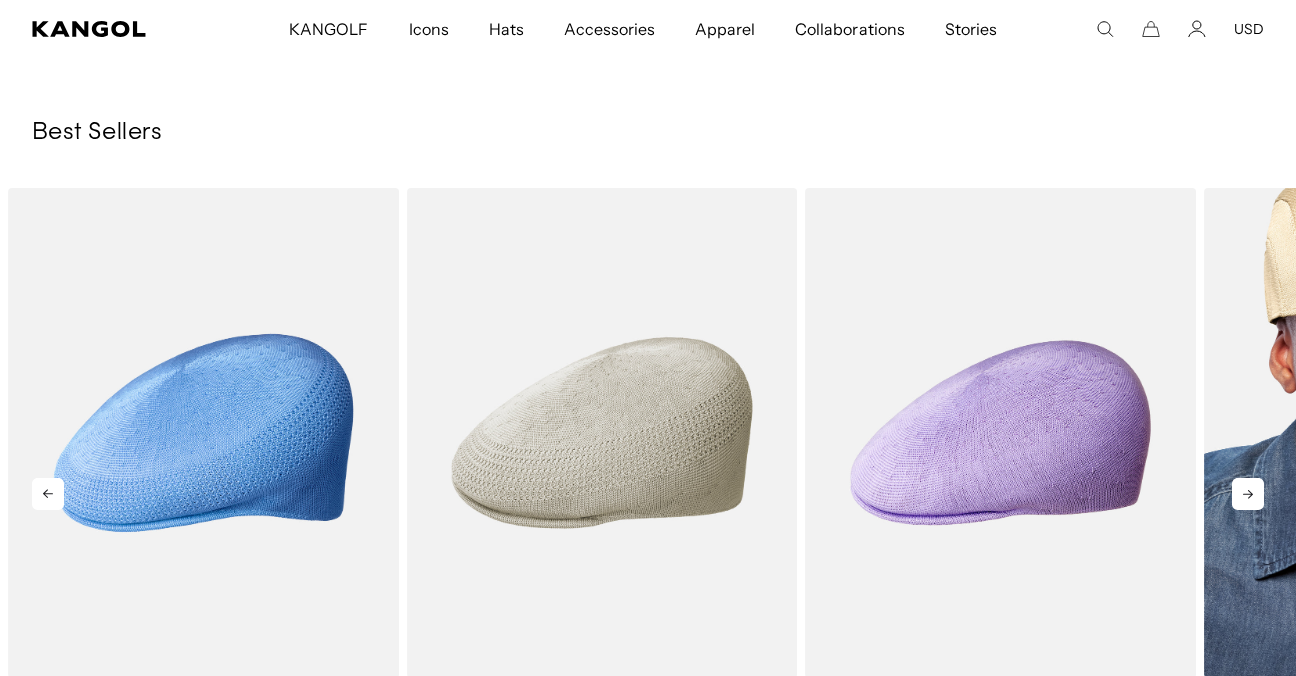 drag, startPoint x: 1246, startPoint y: 496, endPoint x: 1270, endPoint y: 550, distance: 59.093147 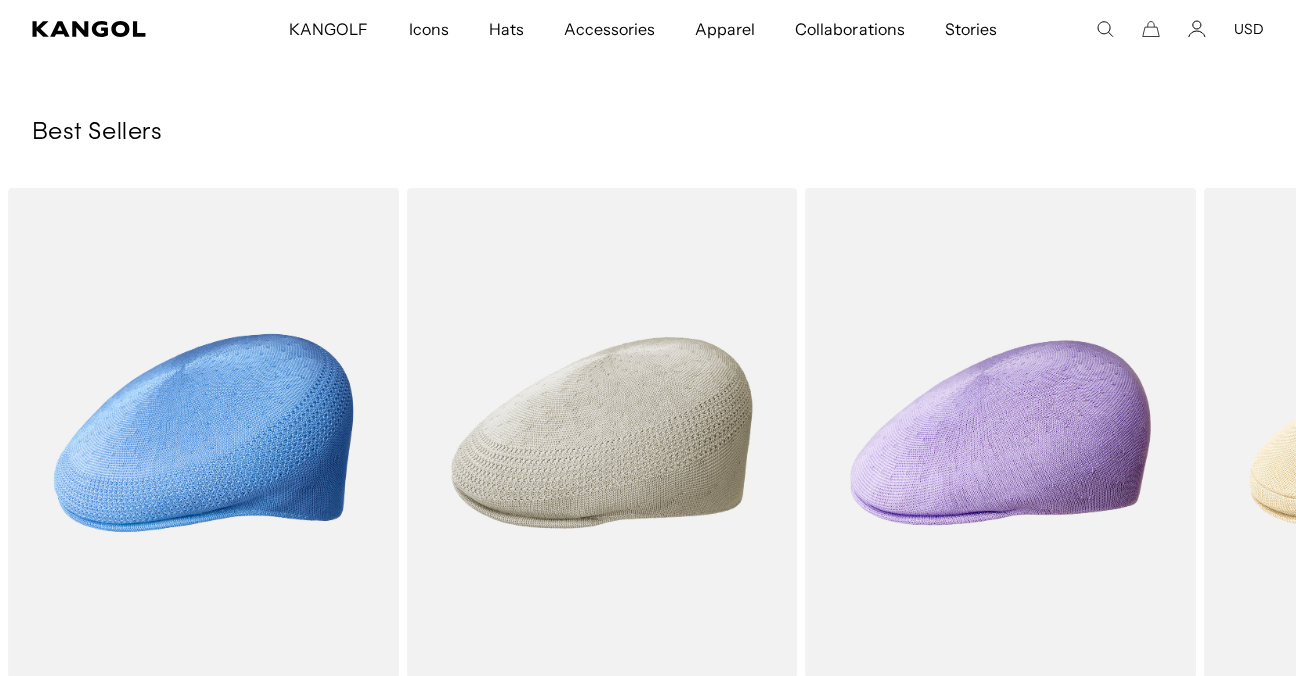 scroll 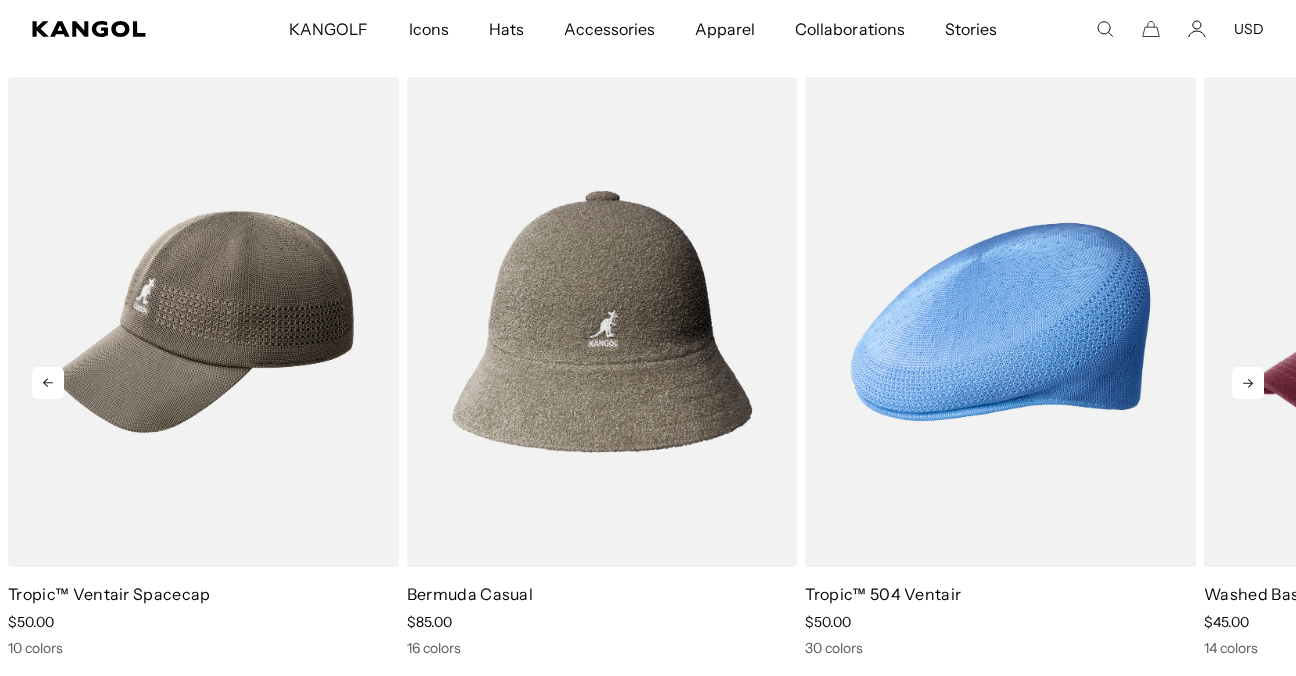 click 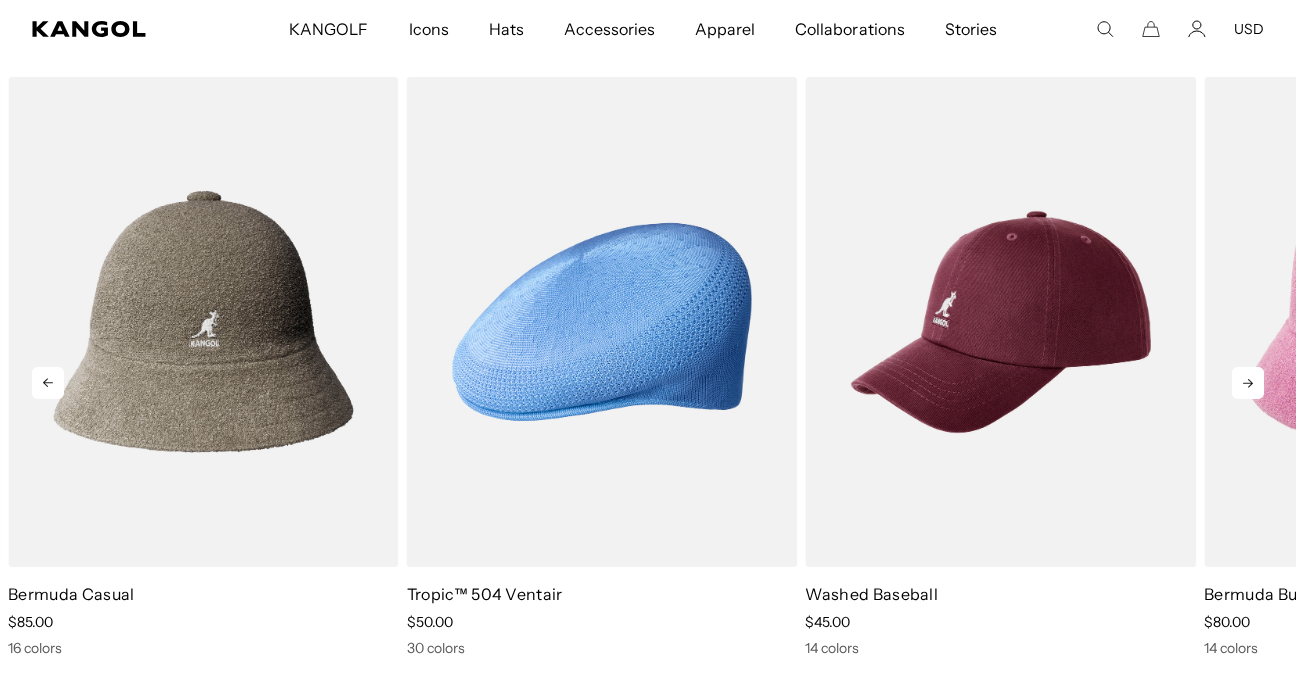 scroll, scrollTop: 0, scrollLeft: 412, axis: horizontal 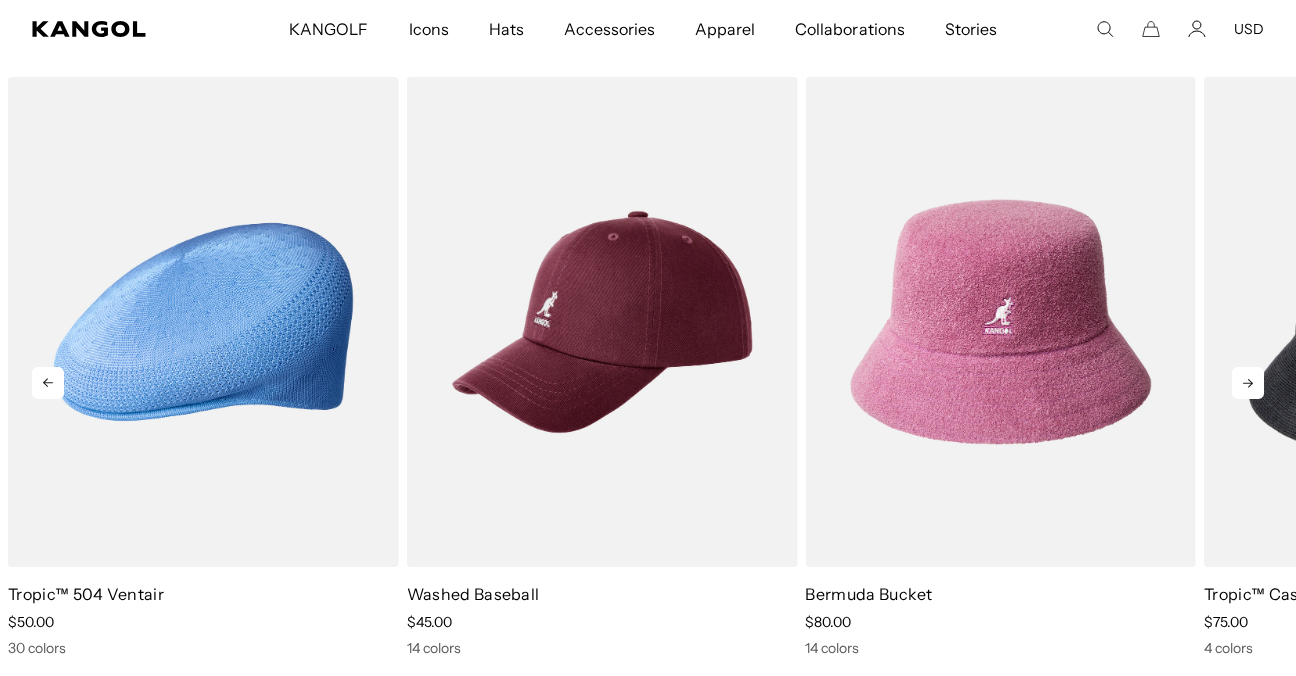 click 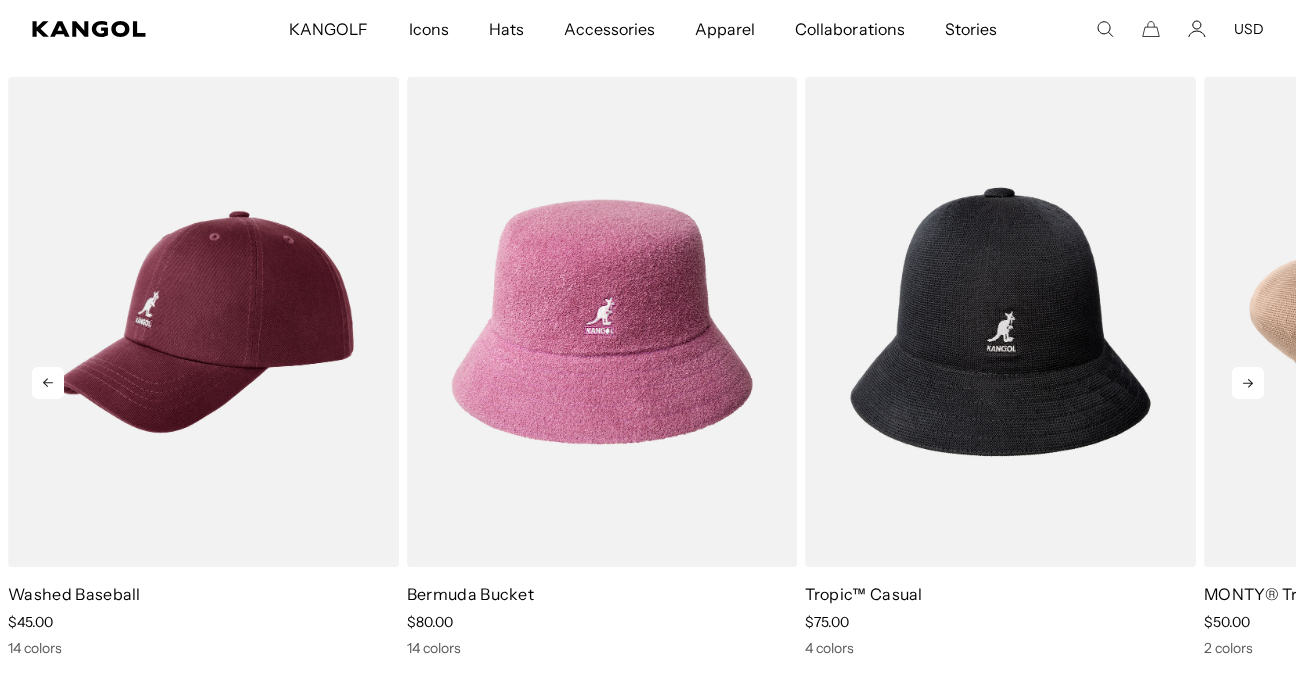 scroll, scrollTop: 0, scrollLeft: 0, axis: both 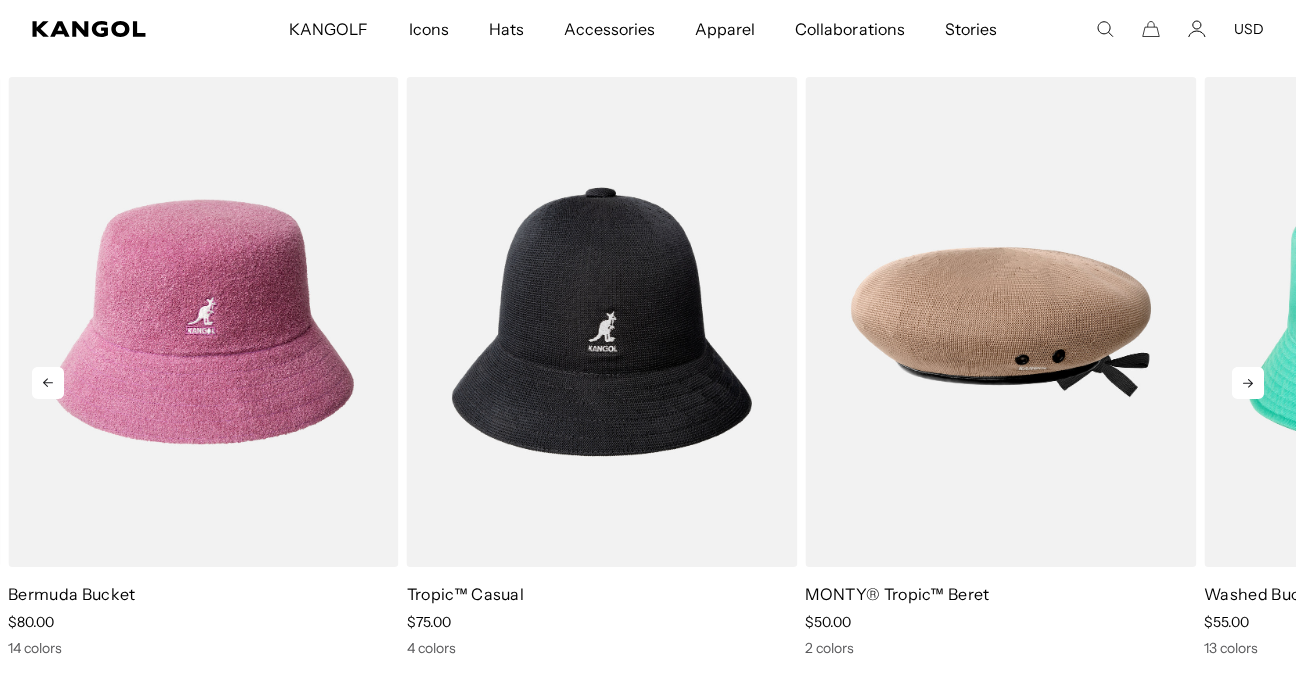 click 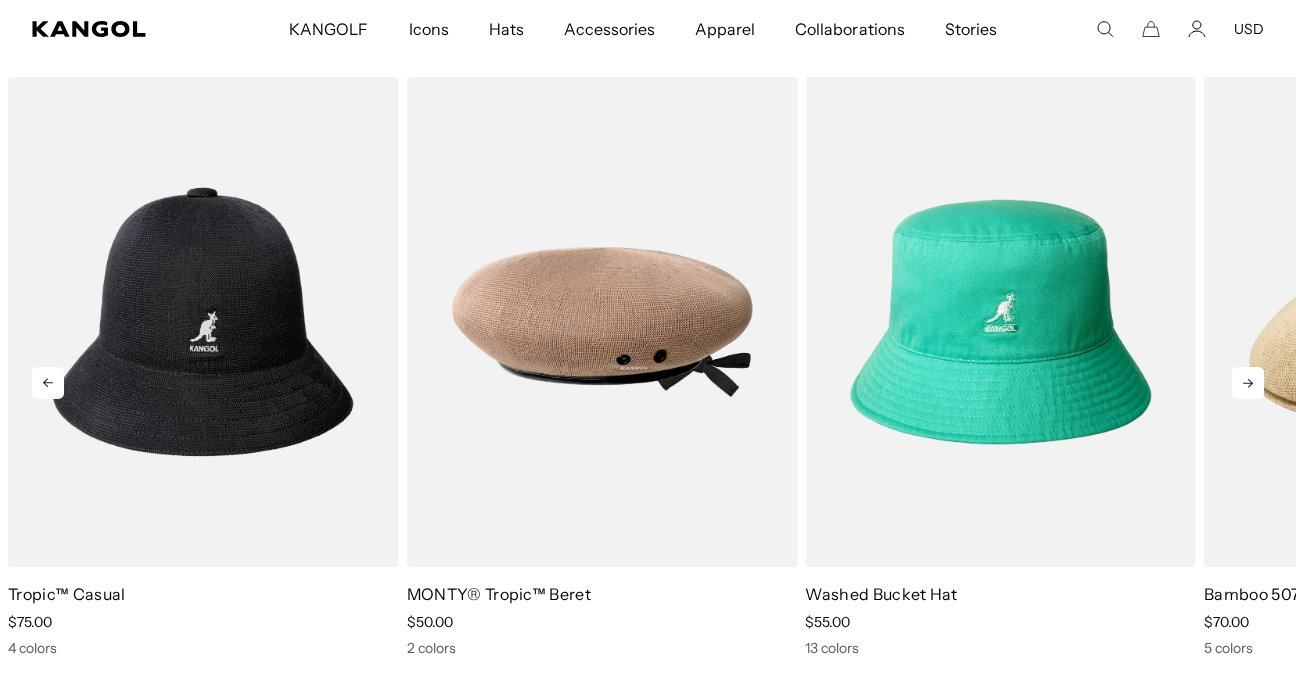 scroll, scrollTop: 0, scrollLeft: 0, axis: both 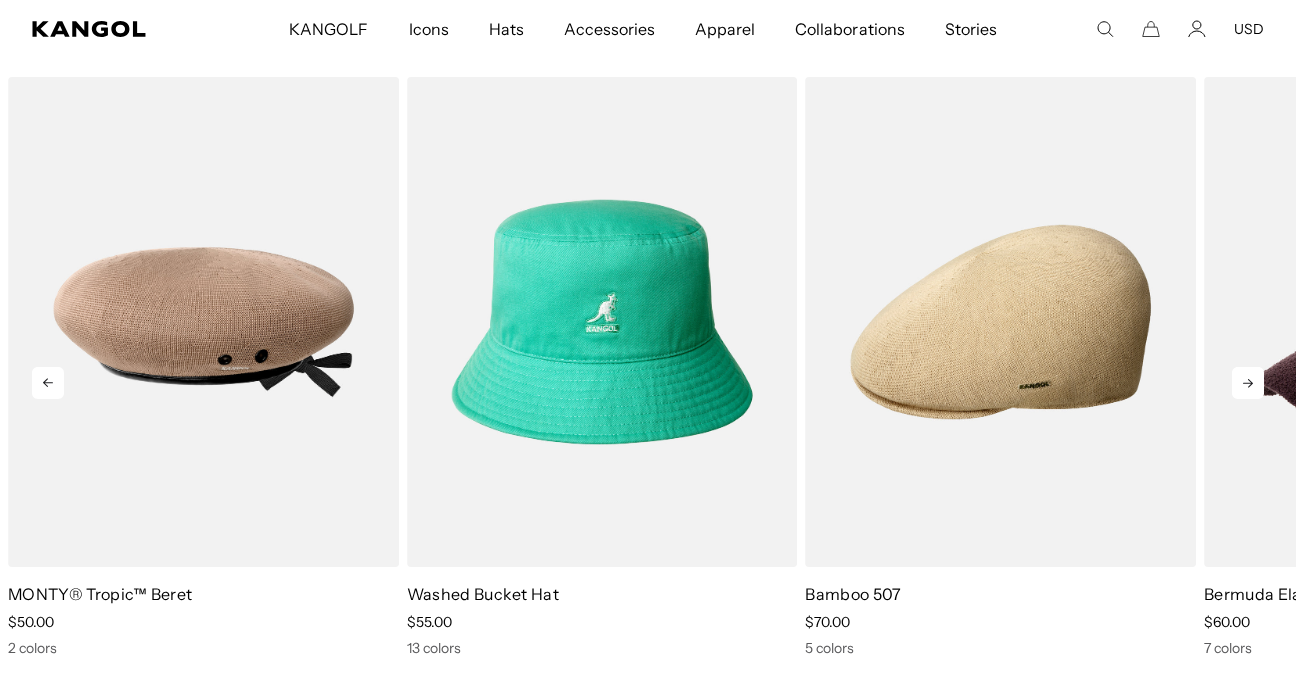 click 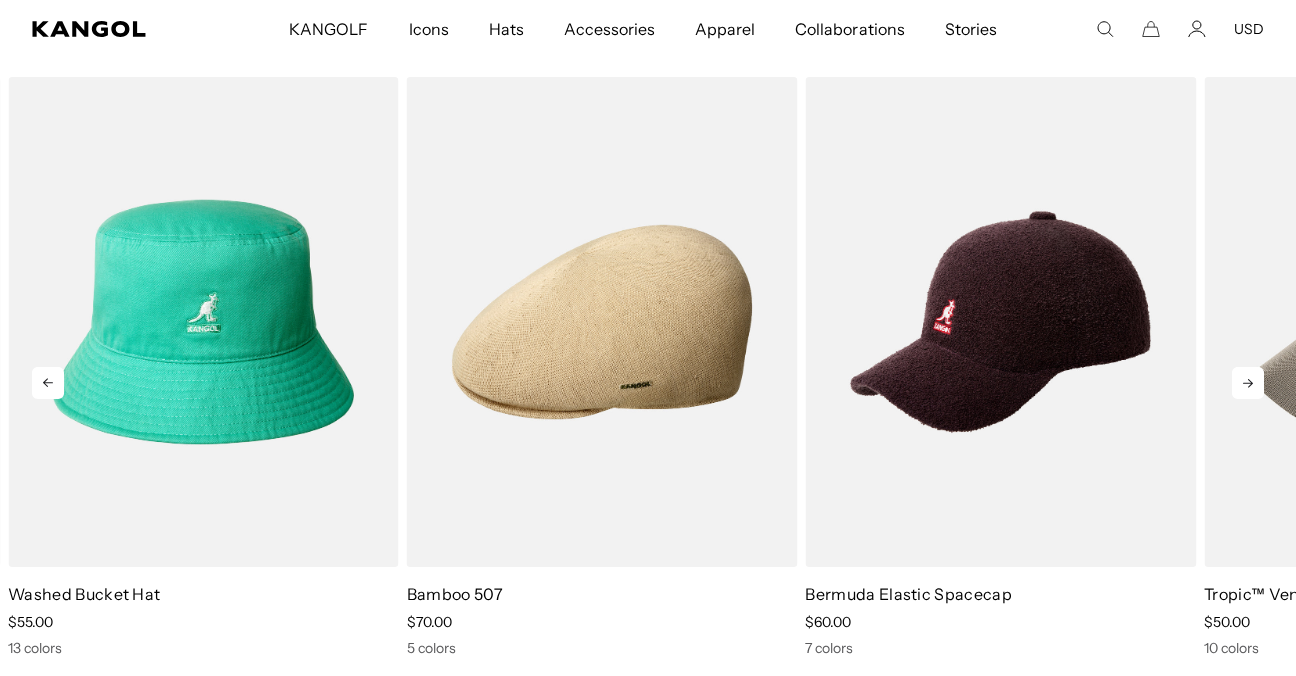 scroll, scrollTop: 0, scrollLeft: 412, axis: horizontal 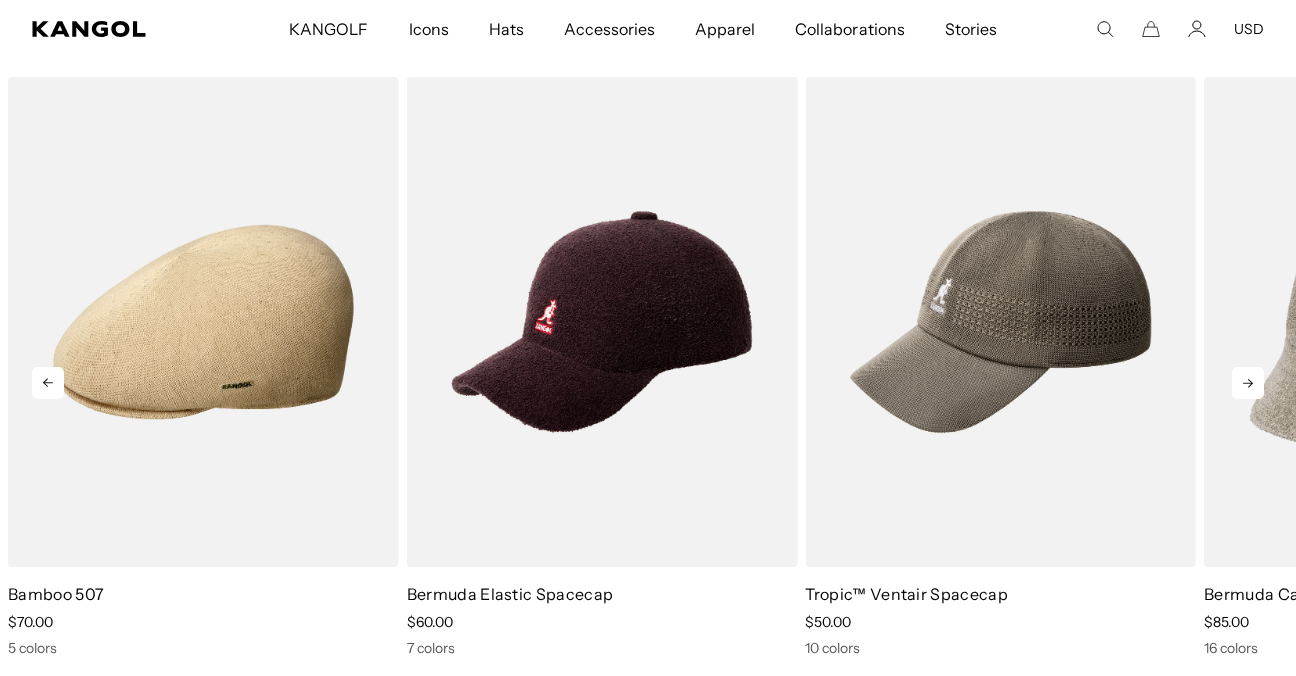 click 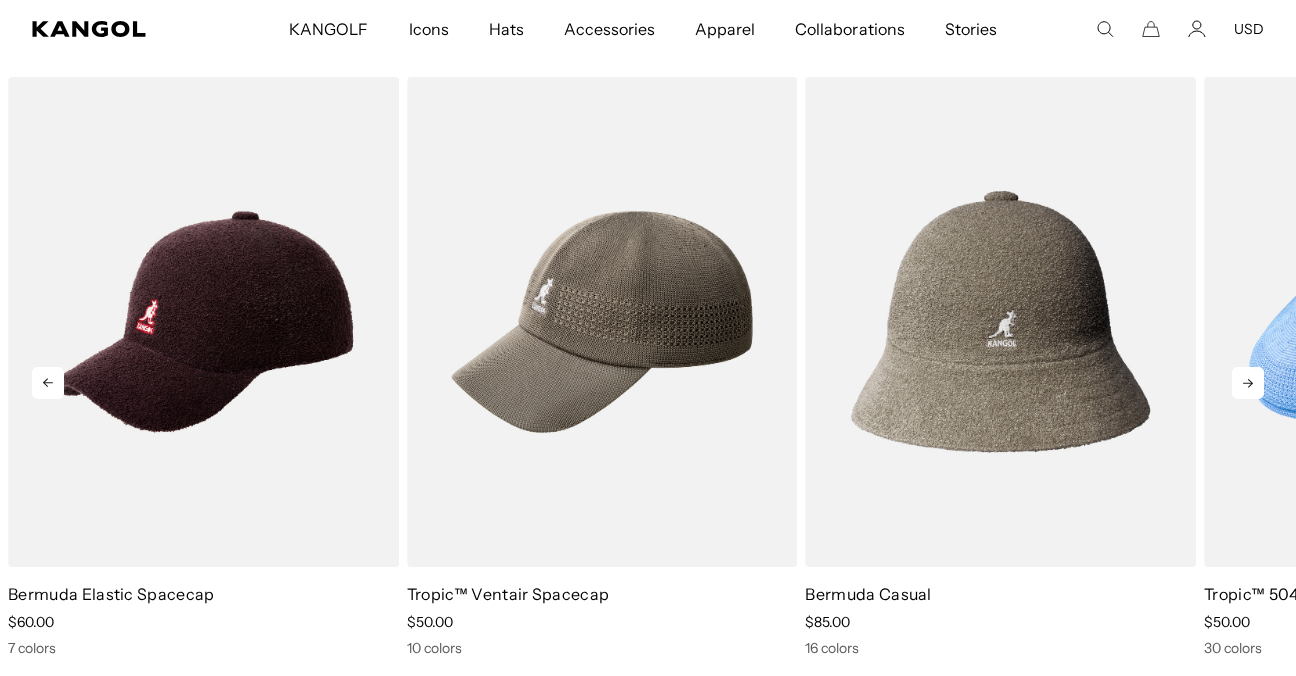 click 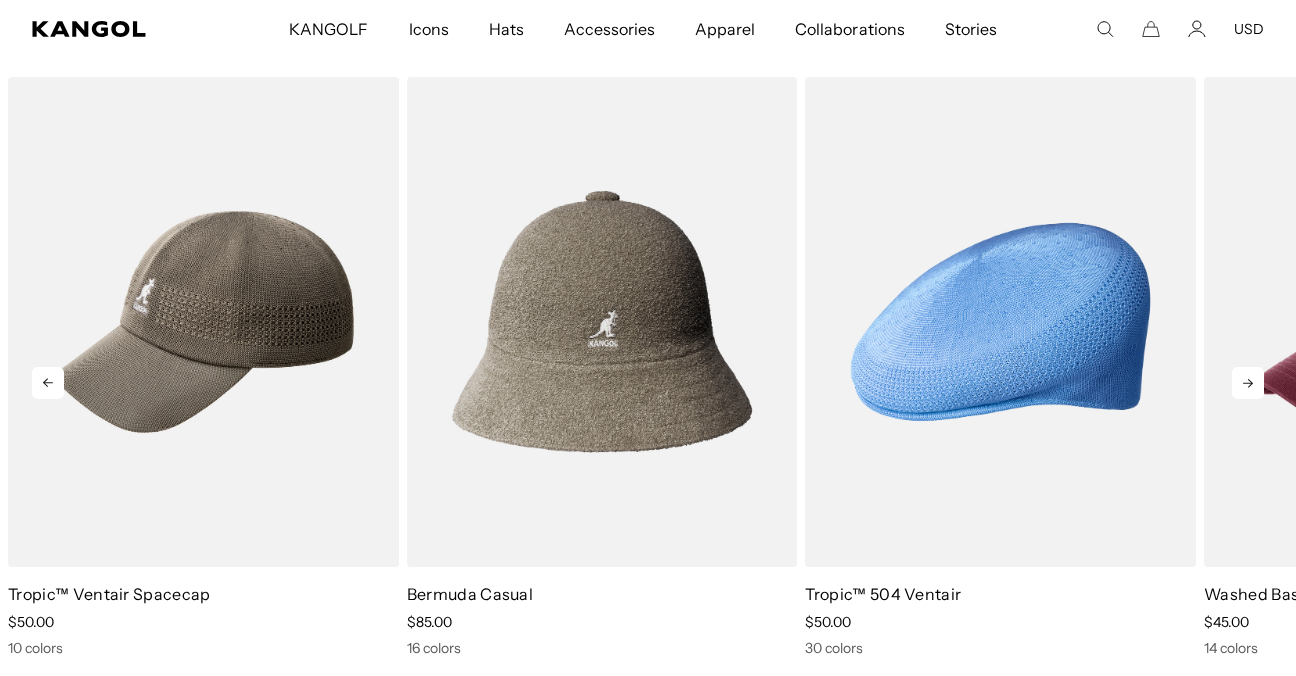 scroll, scrollTop: 0, scrollLeft: 412, axis: horizontal 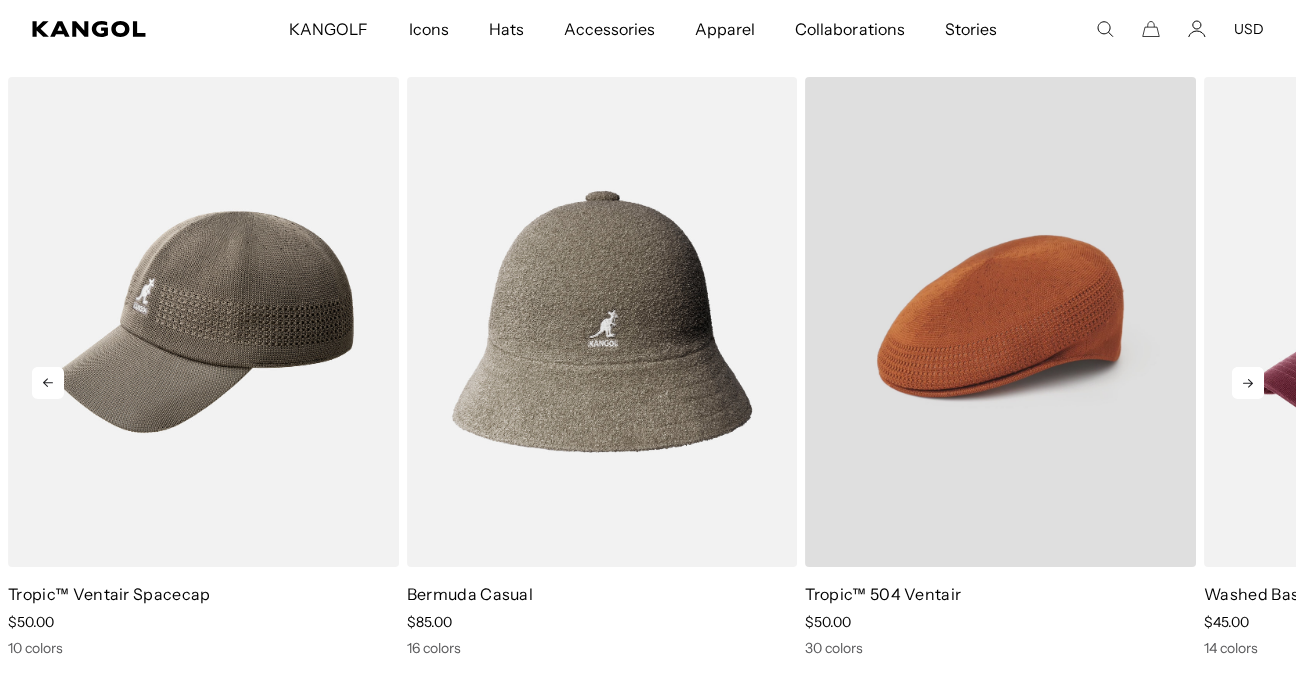 click at bounding box center [1000, 322] 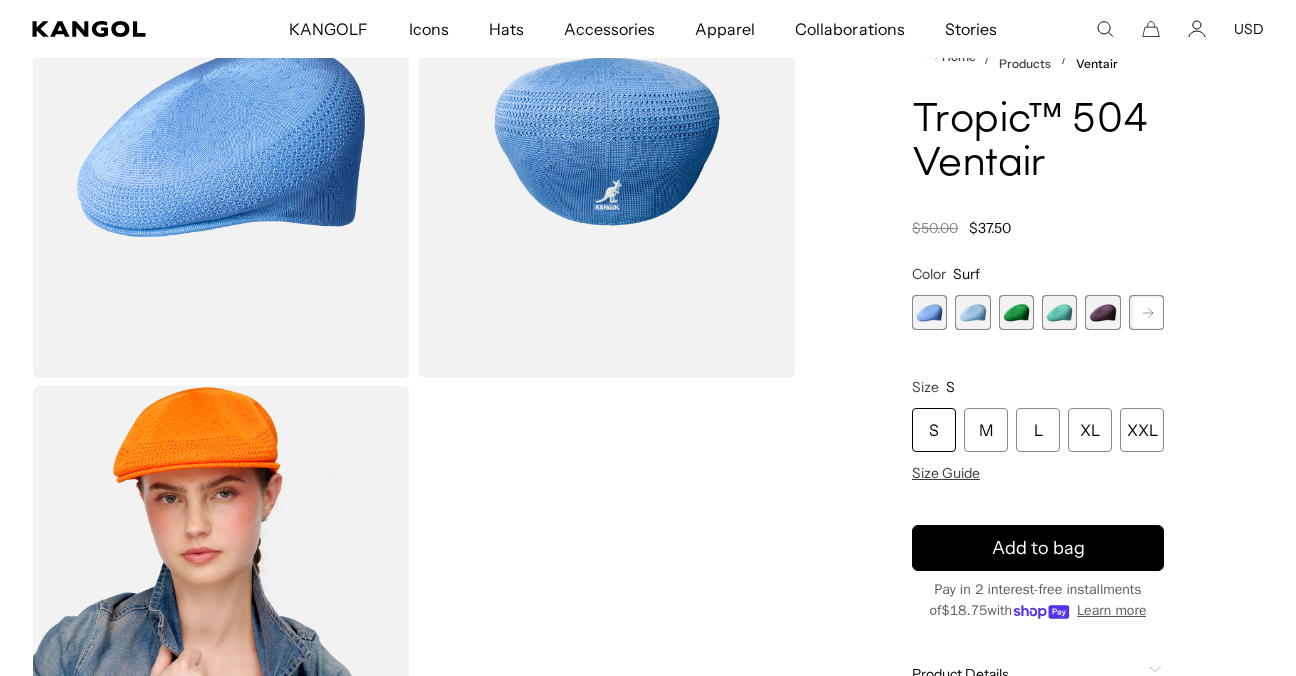 scroll, scrollTop: 262, scrollLeft: 0, axis: vertical 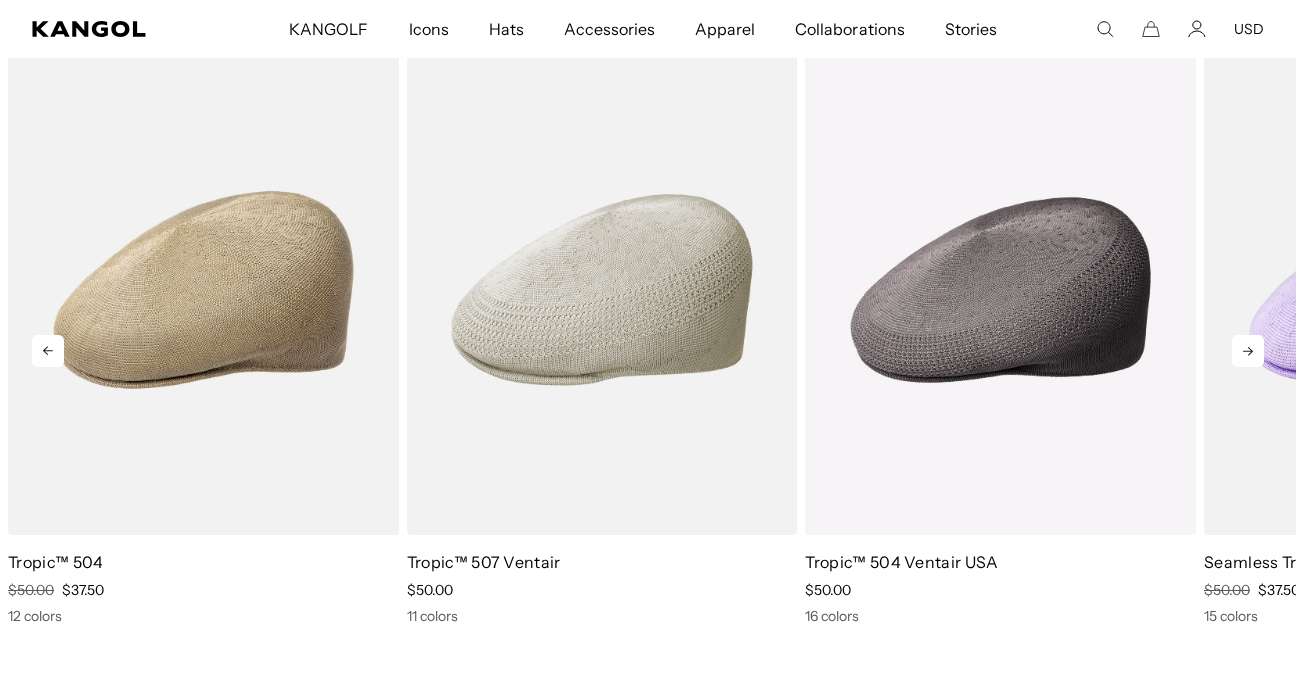 click 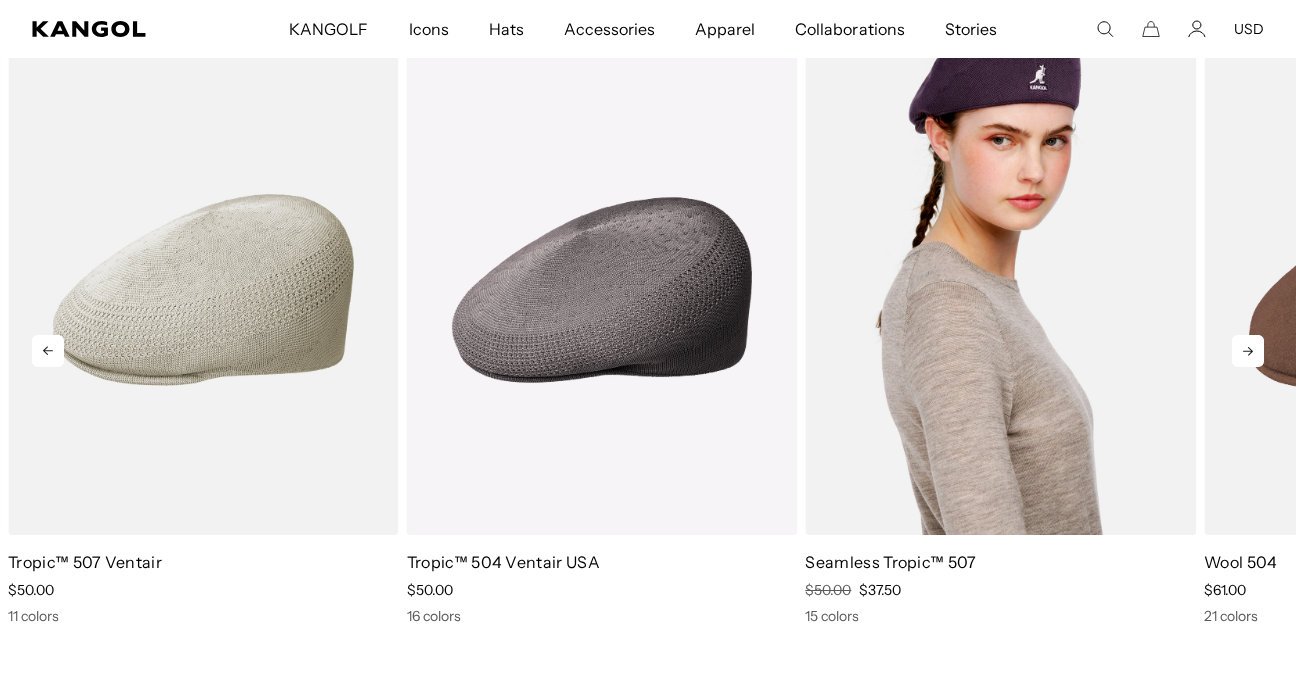 scroll, scrollTop: 0, scrollLeft: 0, axis: both 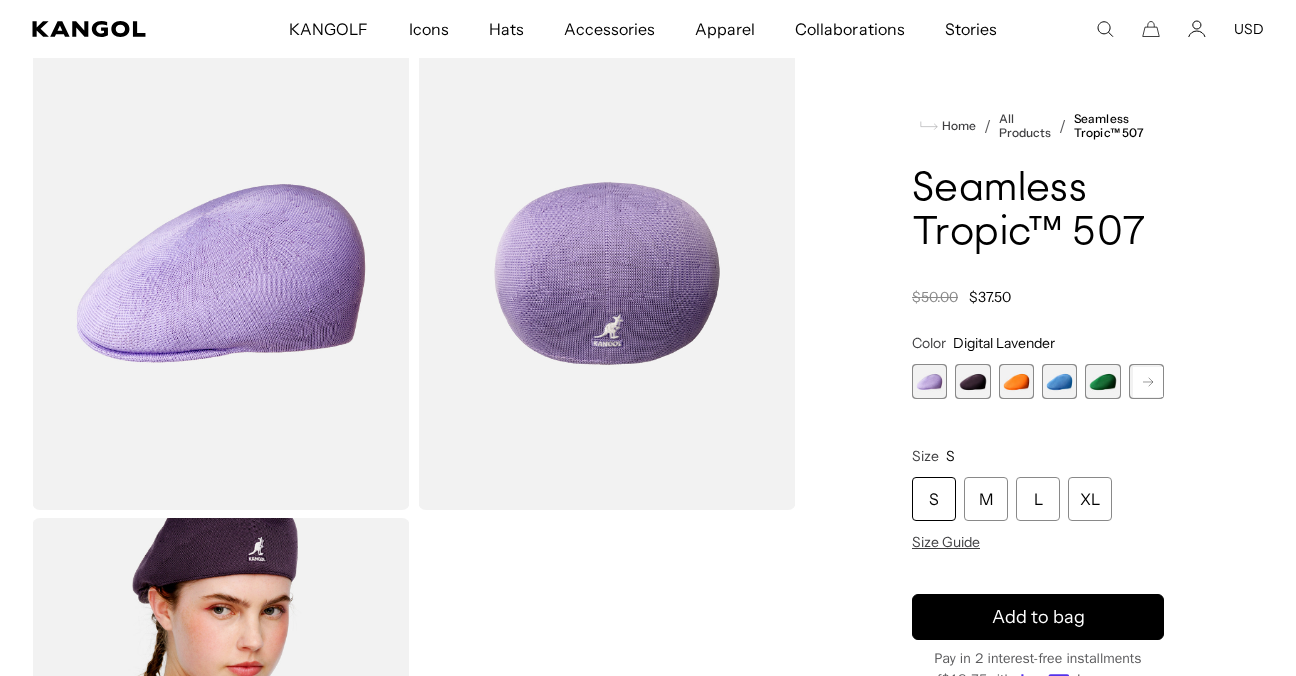 click at bounding box center (972, 381) 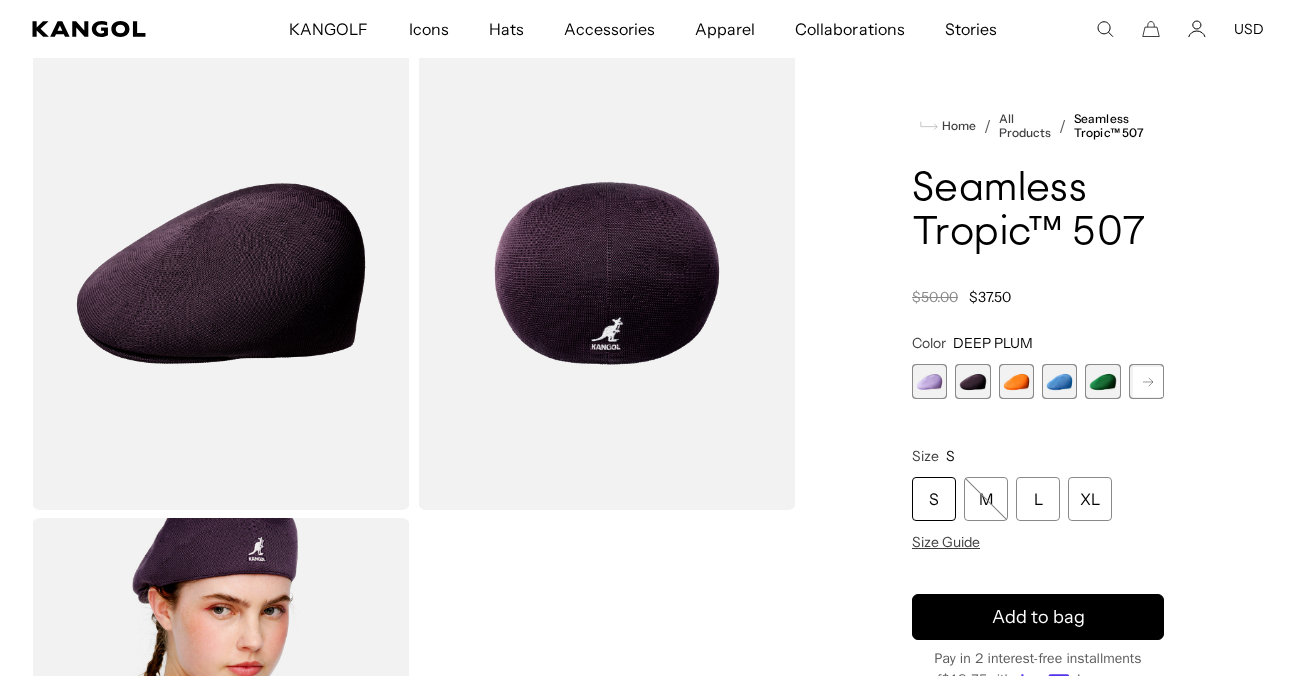 scroll, scrollTop: 0, scrollLeft: 412, axis: horizontal 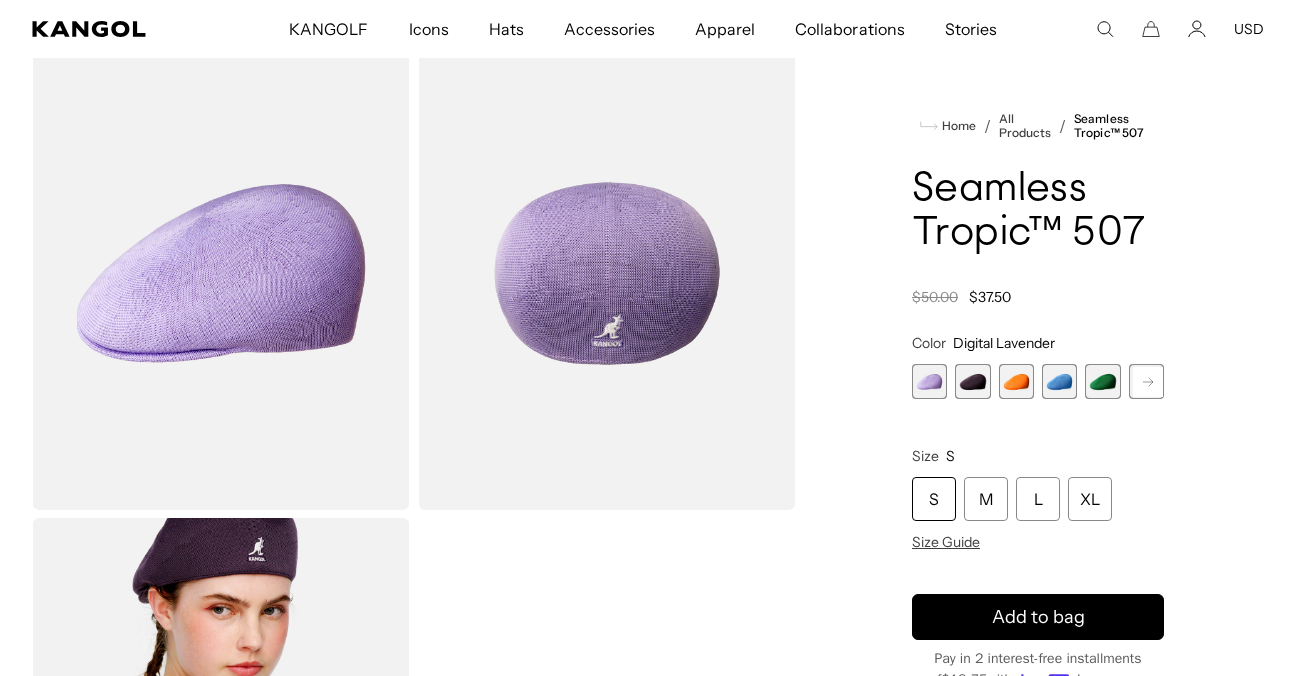 click at bounding box center [1016, 381] 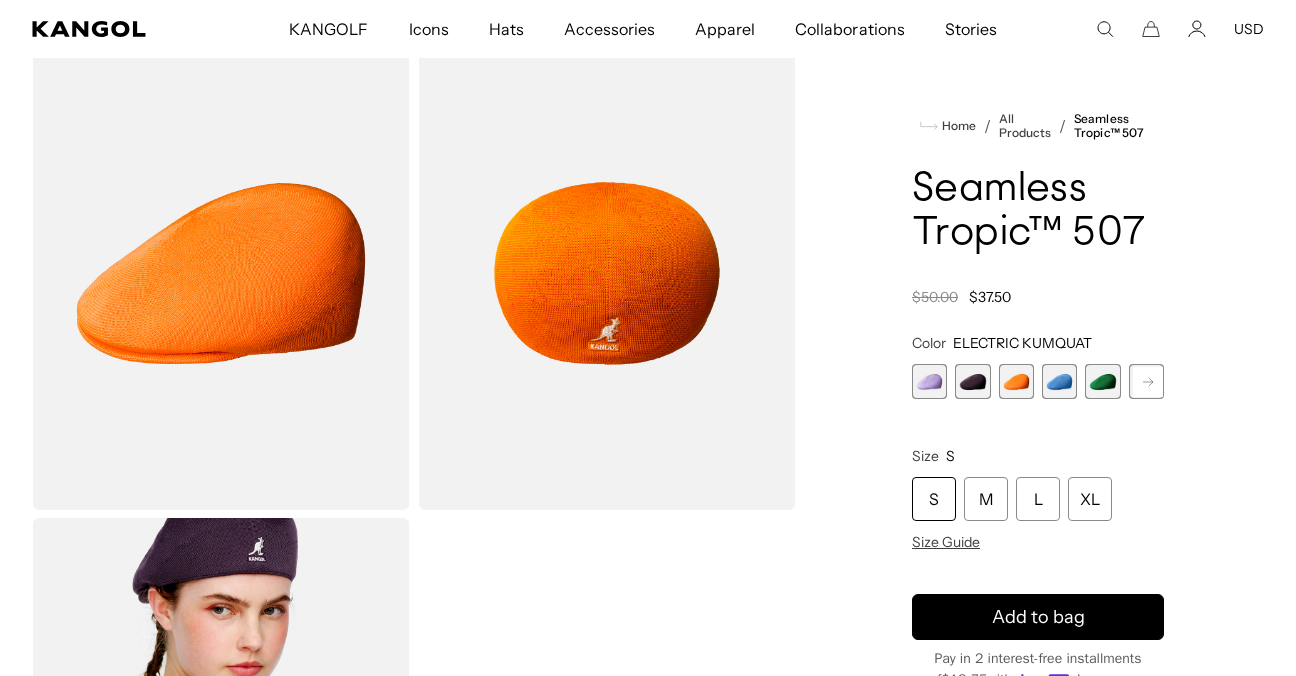 scroll, scrollTop: 0, scrollLeft: 0, axis: both 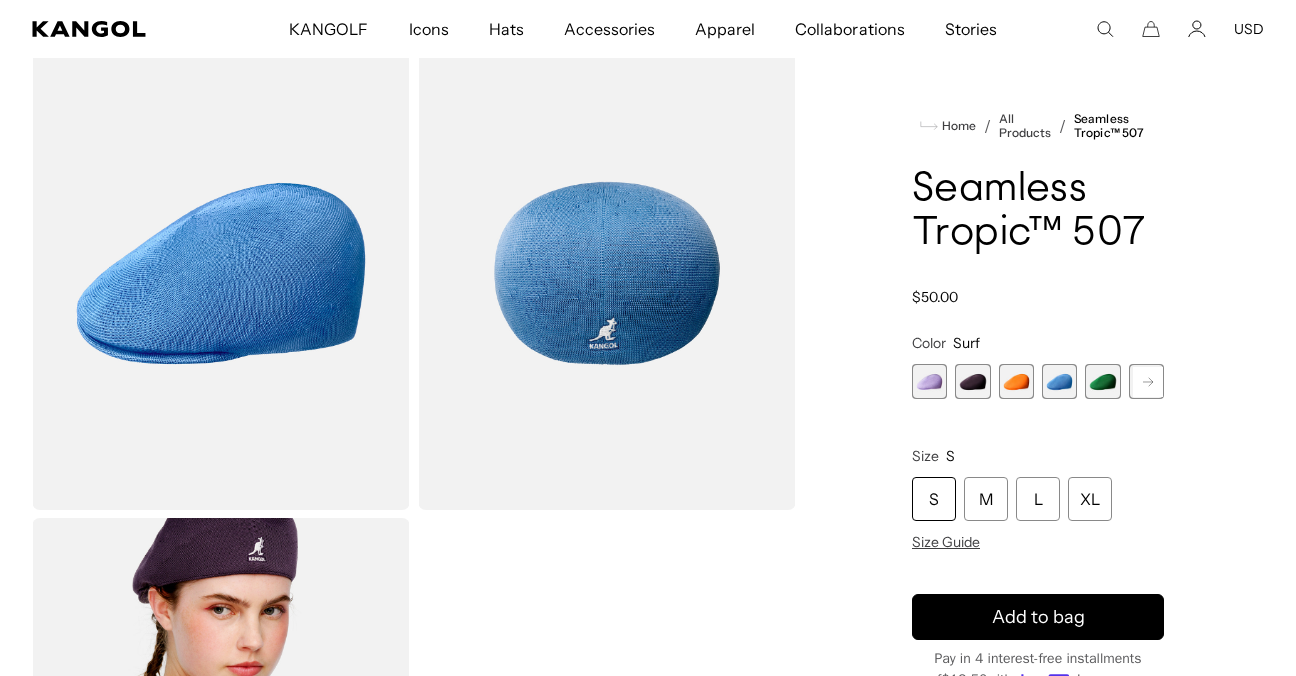 click at bounding box center (1102, 381) 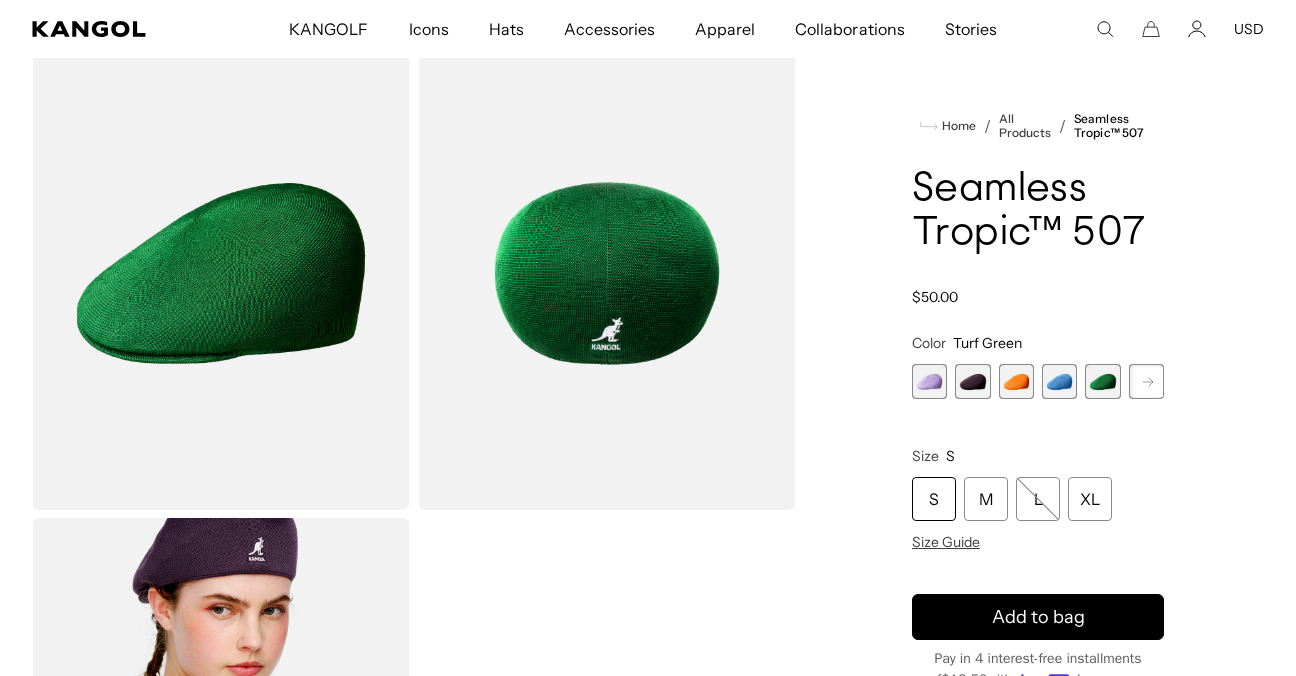 scroll, scrollTop: 0, scrollLeft: 412, axis: horizontal 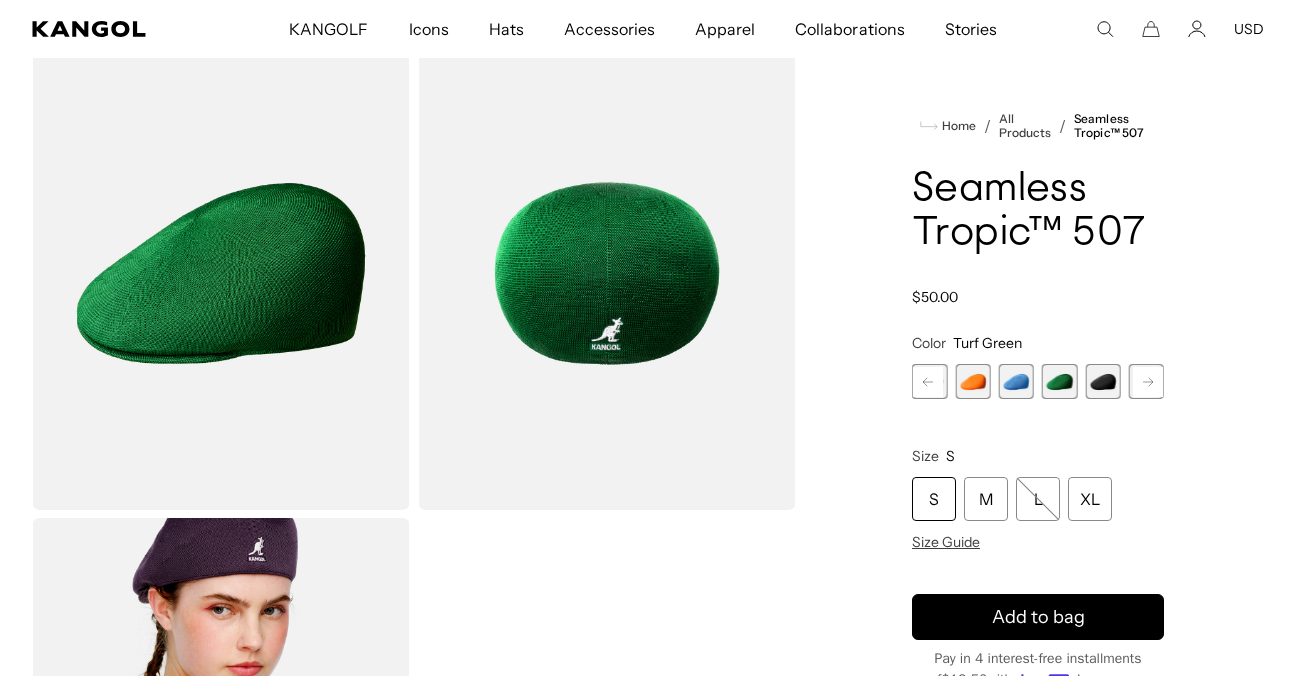 click at bounding box center (1102, 381) 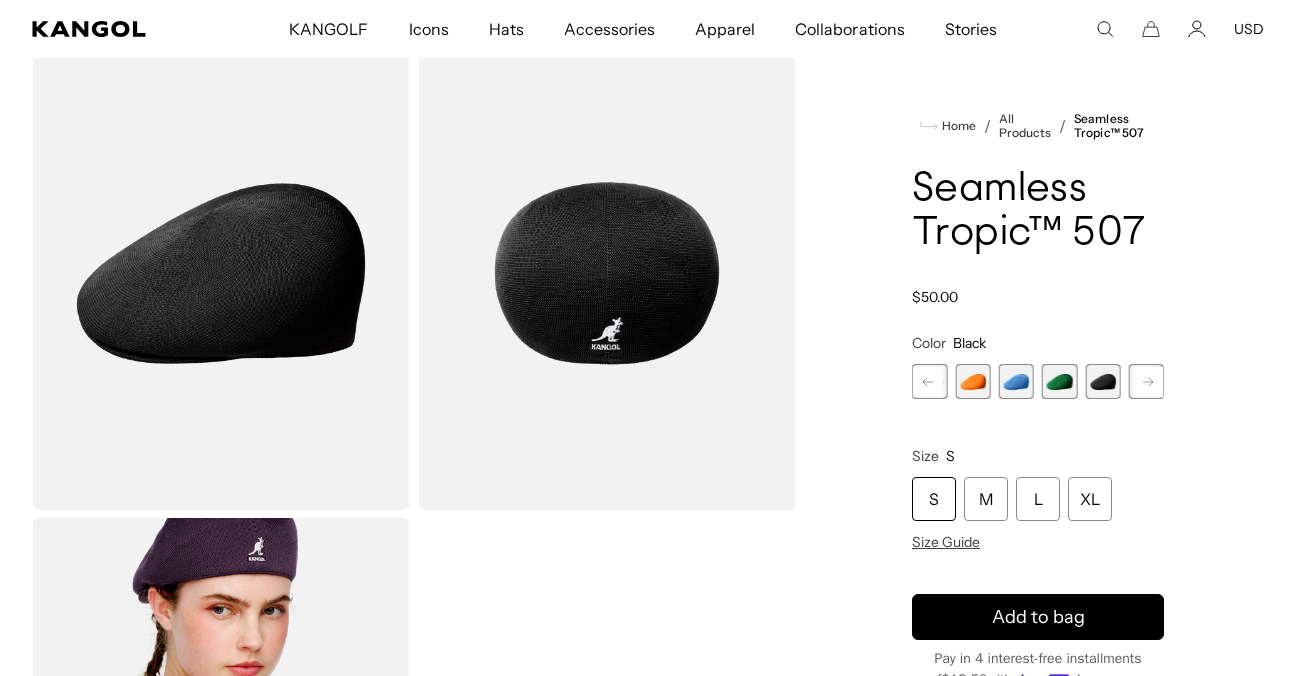 scroll, scrollTop: 0, scrollLeft: 0, axis: both 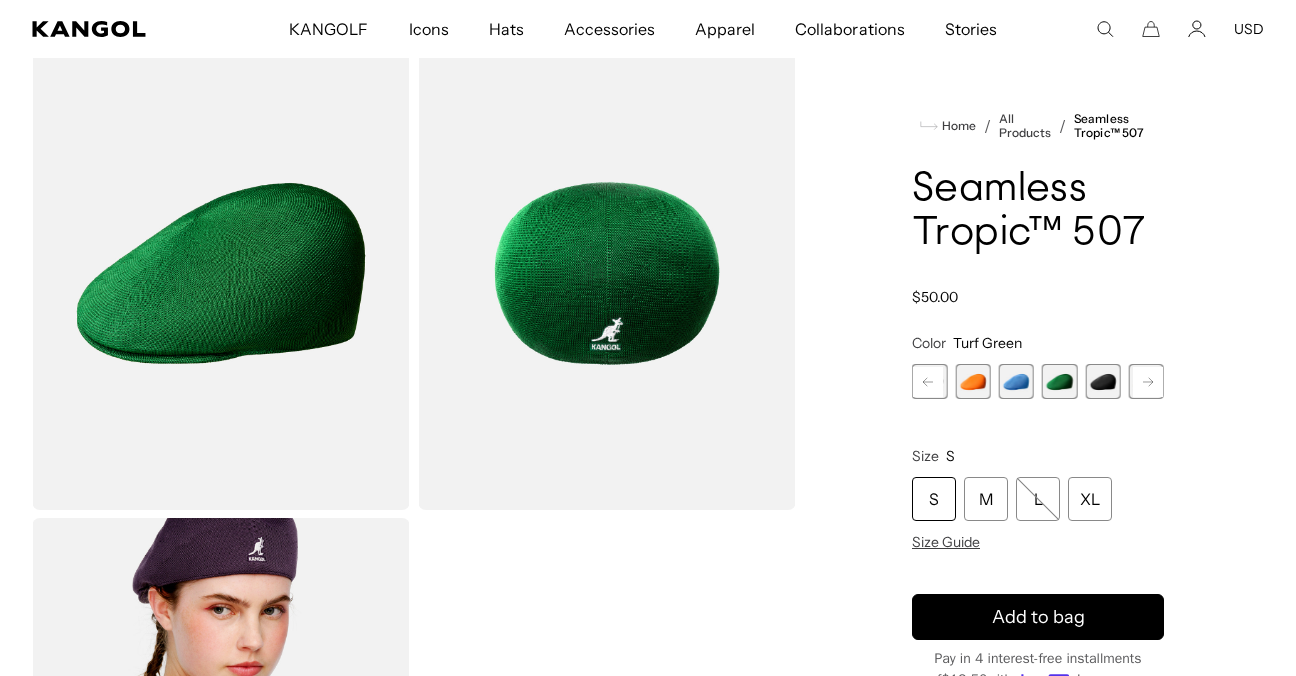 click at bounding box center [1016, 381] 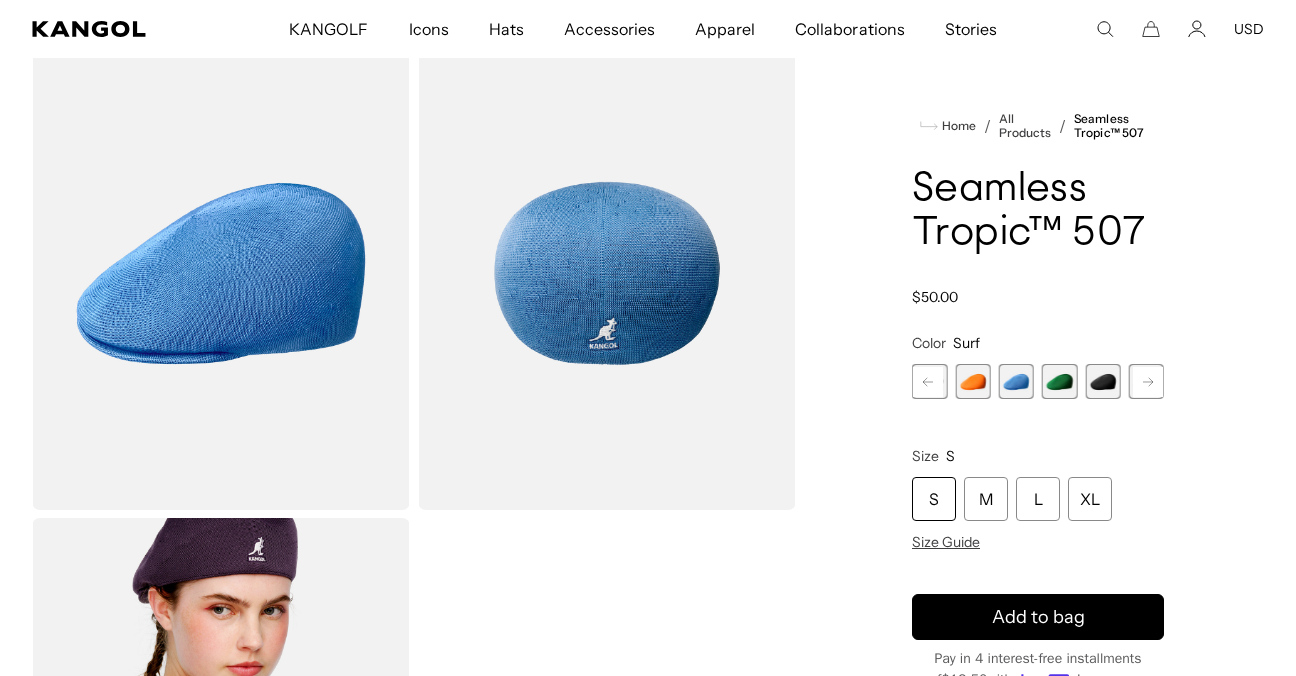 scroll, scrollTop: 0, scrollLeft: 0, axis: both 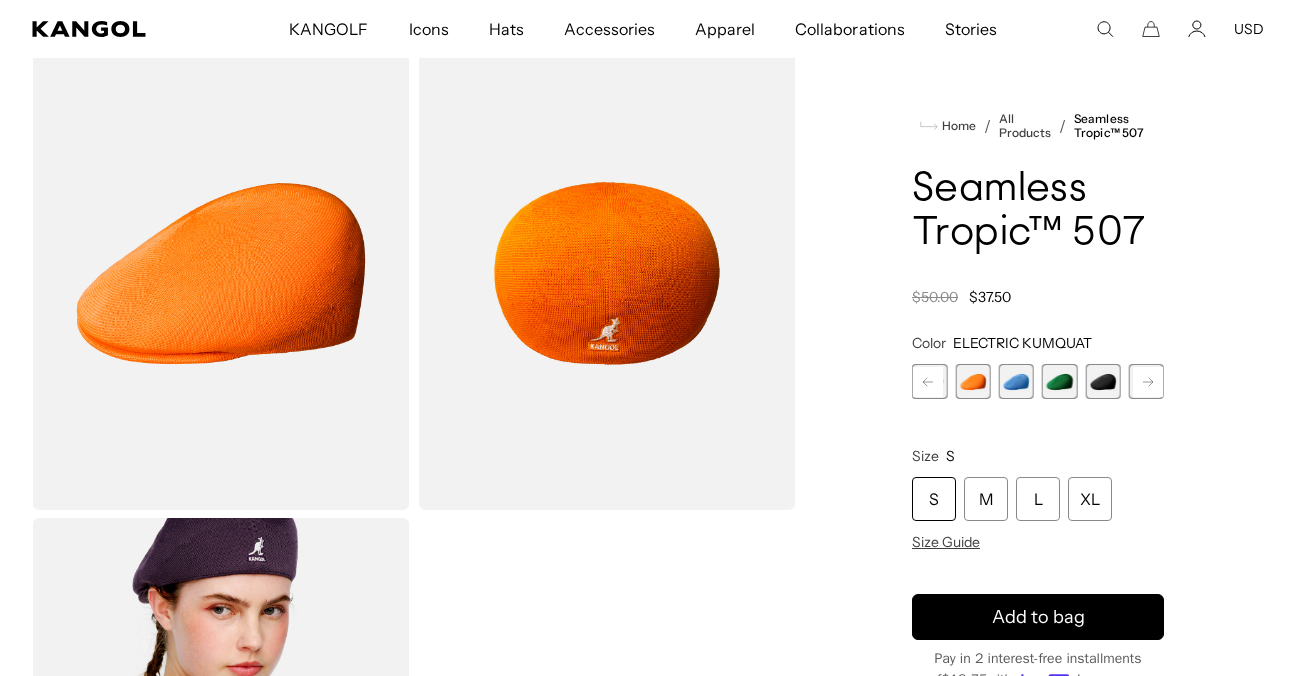 click 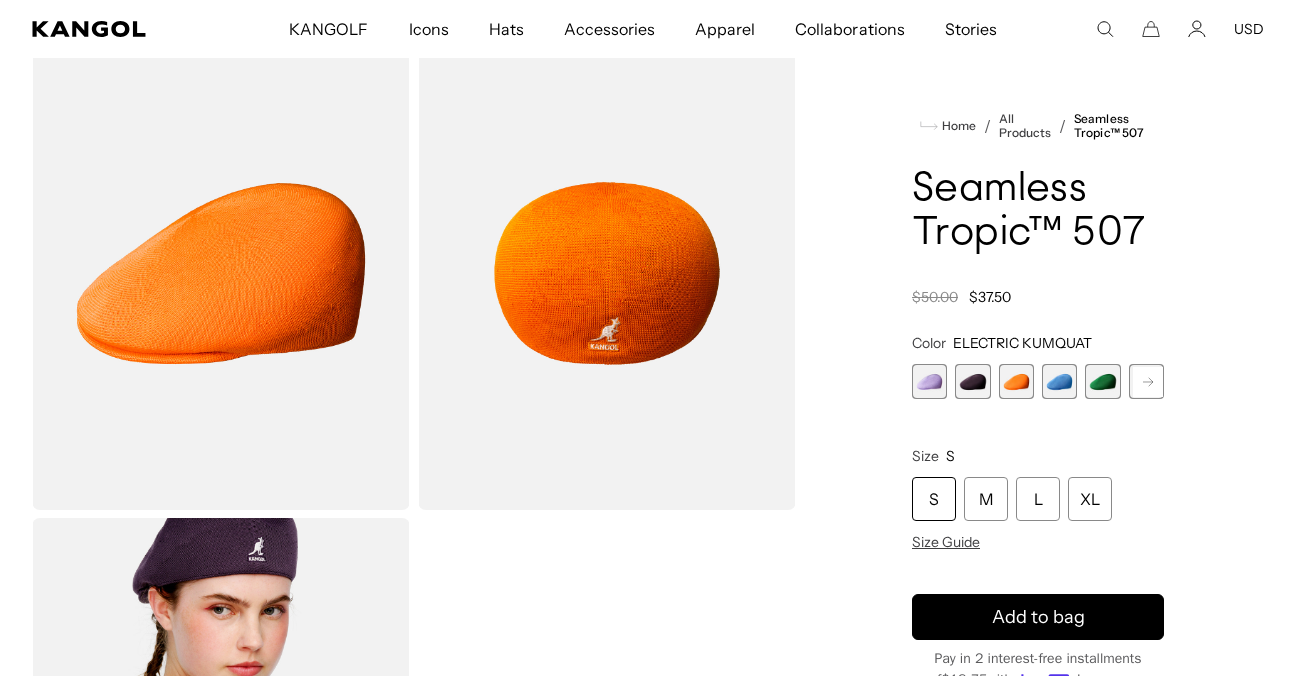 scroll, scrollTop: 0, scrollLeft: 0, axis: both 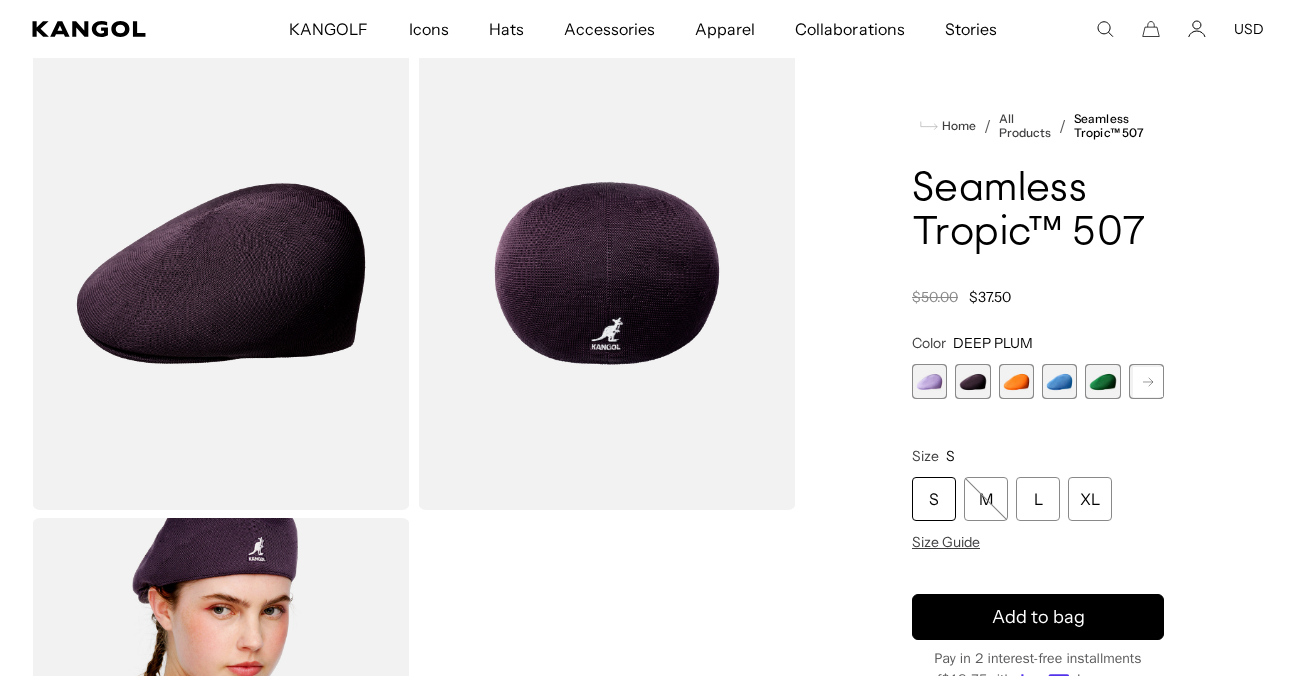 click at bounding box center [929, 381] 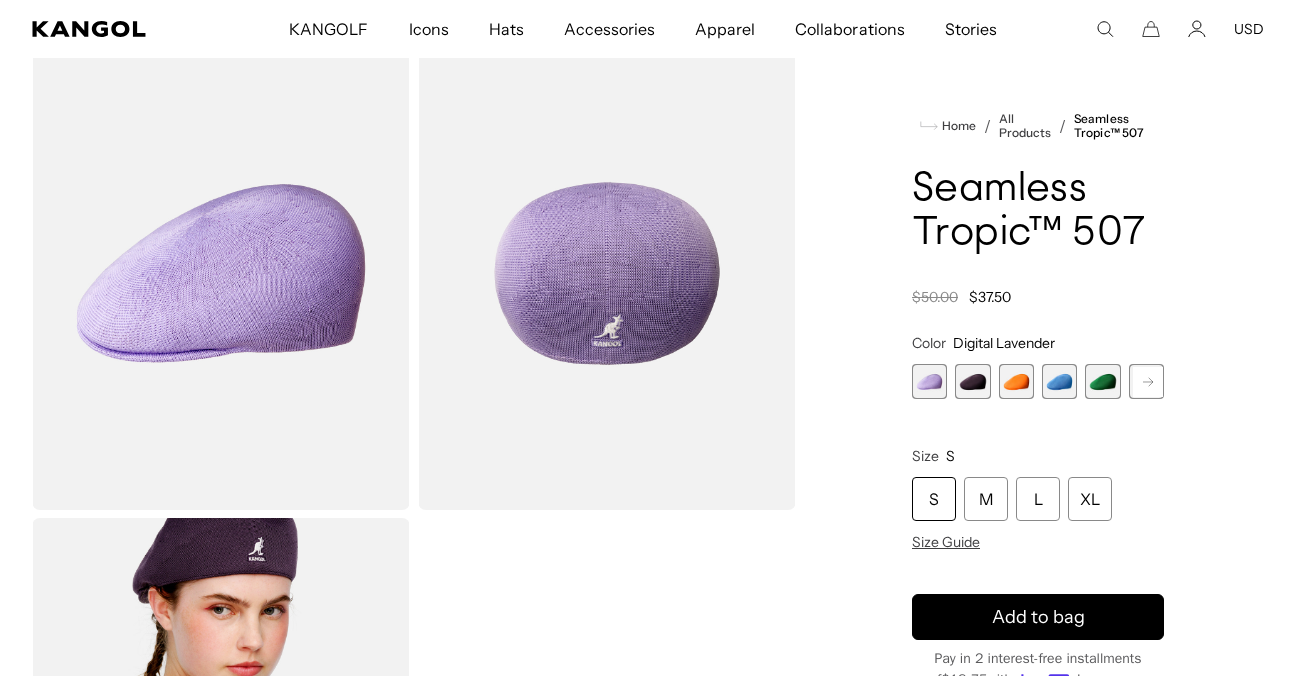 scroll, scrollTop: 0, scrollLeft: 412, axis: horizontal 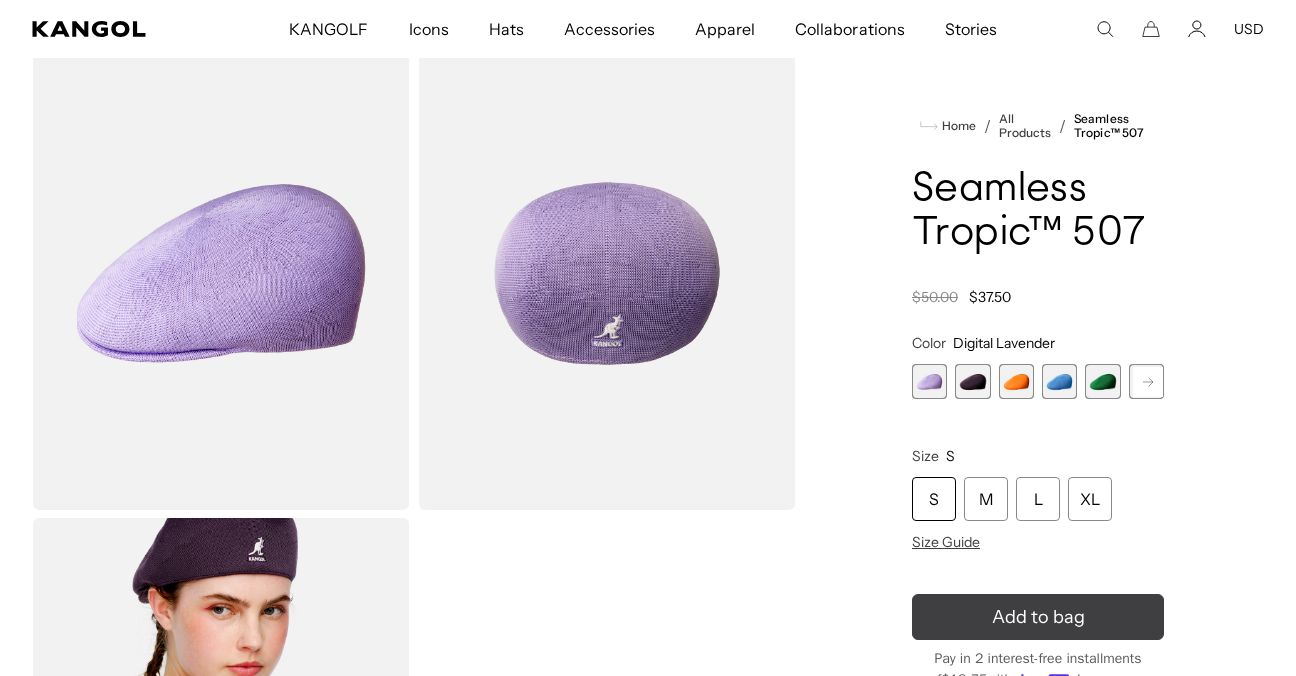 click on "Add to bag" at bounding box center [1038, 617] 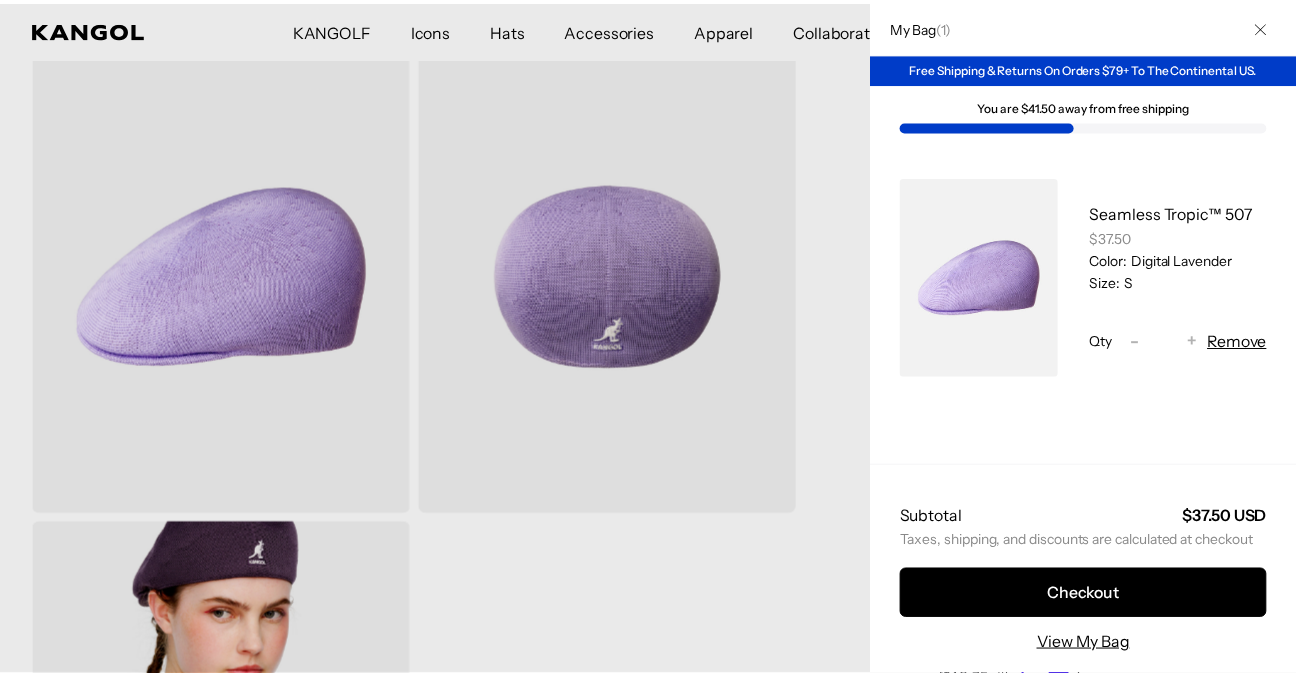 scroll, scrollTop: 0, scrollLeft: 412, axis: horizontal 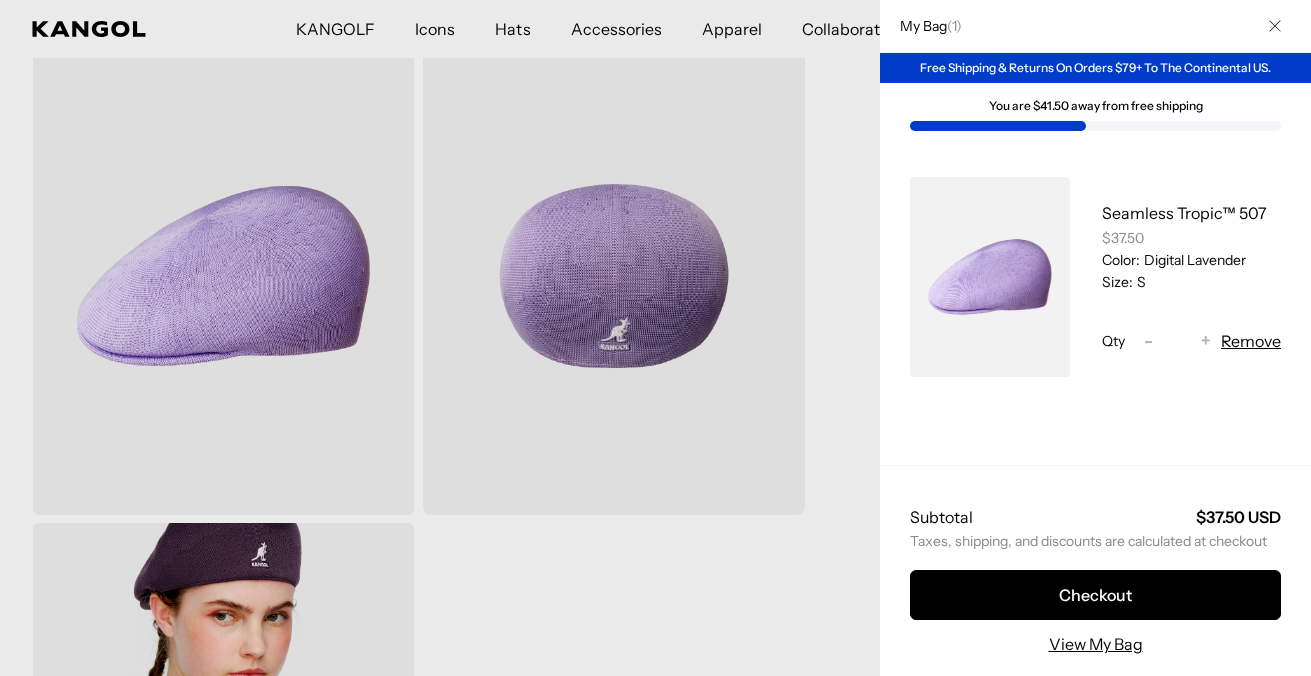 click at bounding box center (655, 338) 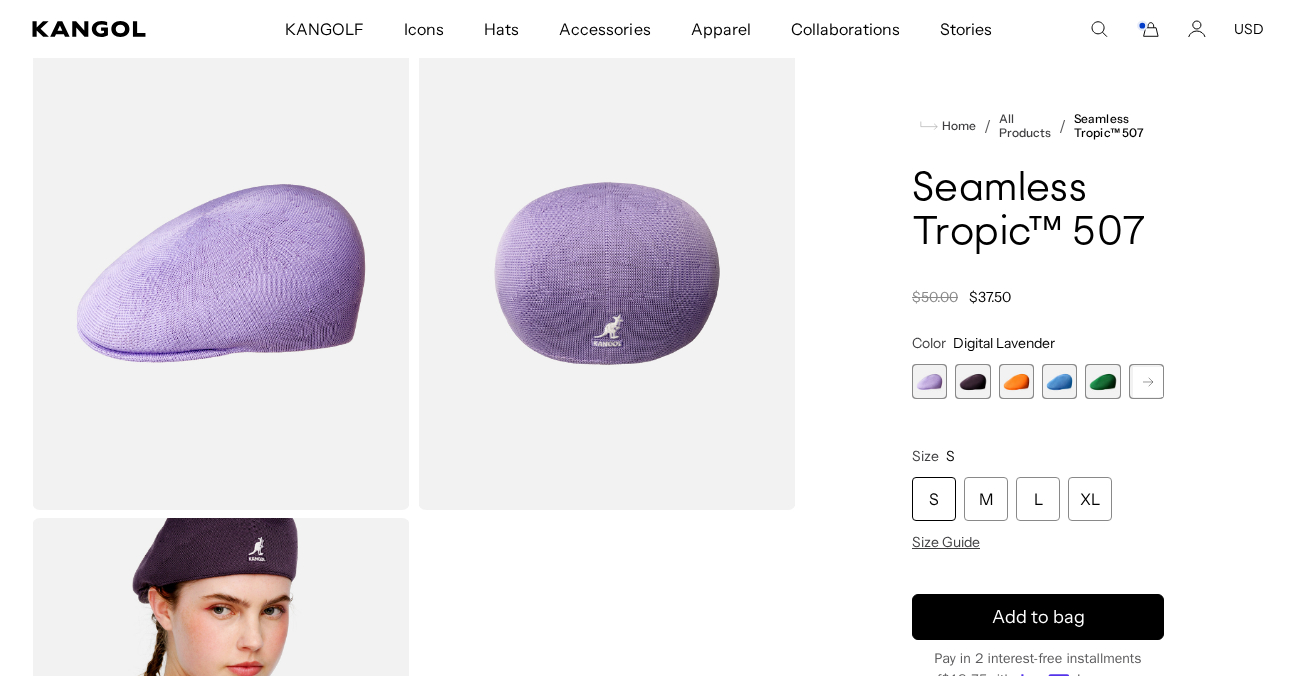 scroll, scrollTop: 0, scrollLeft: 412, axis: horizontal 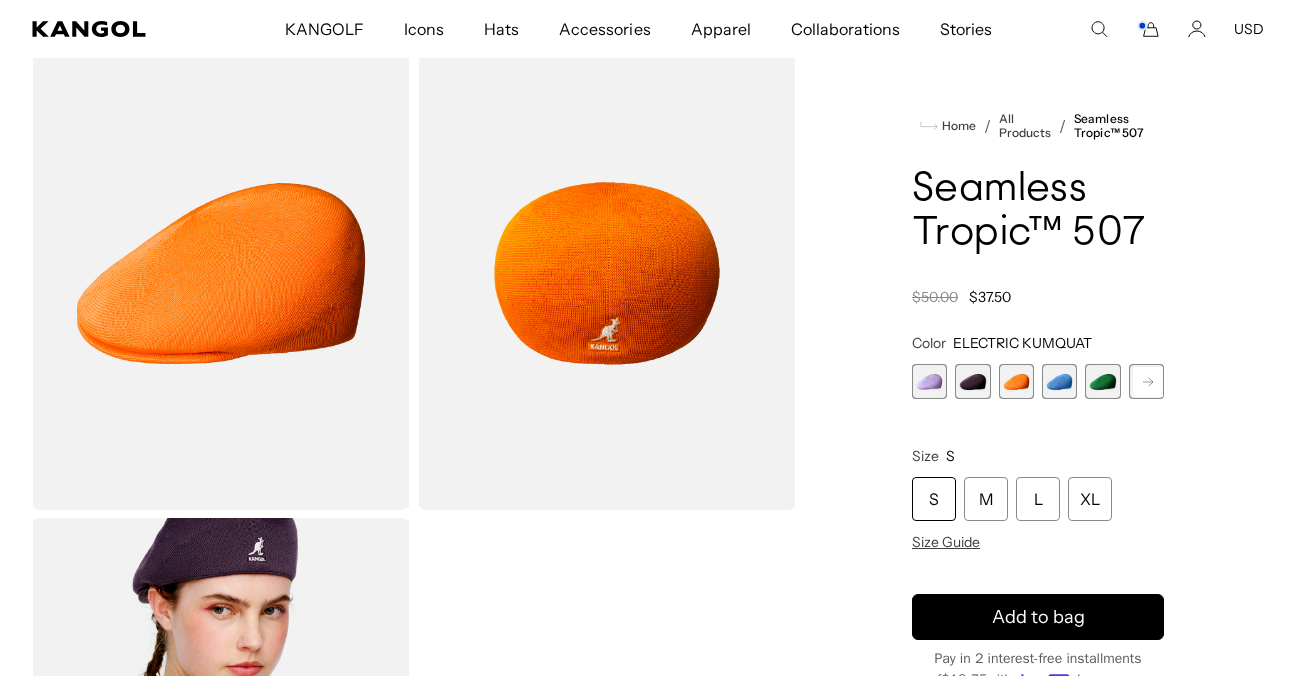 click at bounding box center (972, 381) 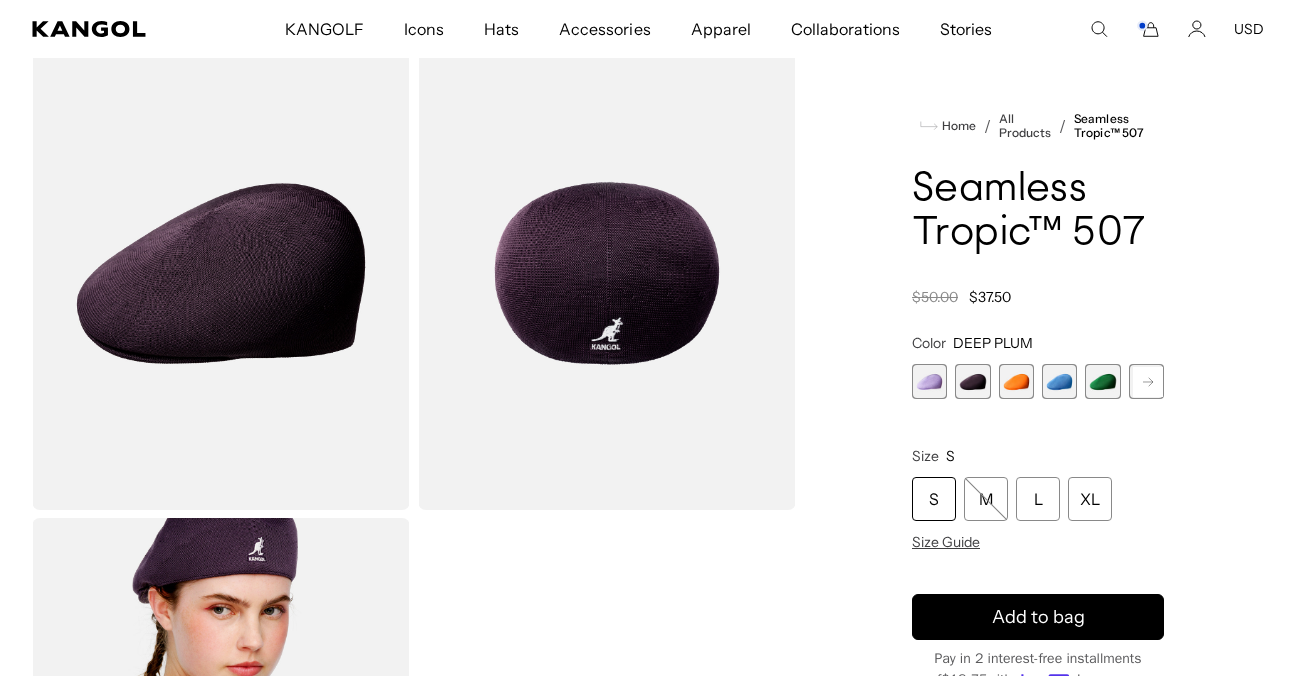 scroll, scrollTop: 0, scrollLeft: 412, axis: horizontal 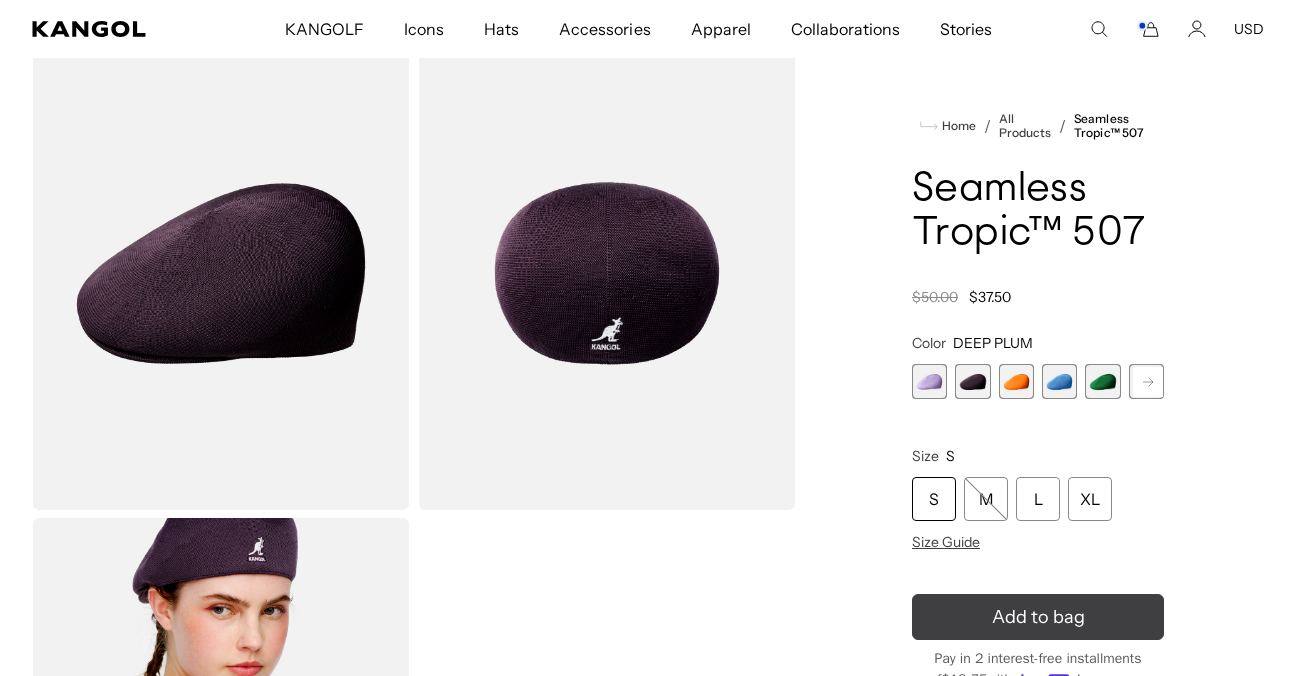 click on "Add to bag" at bounding box center (1038, 617) 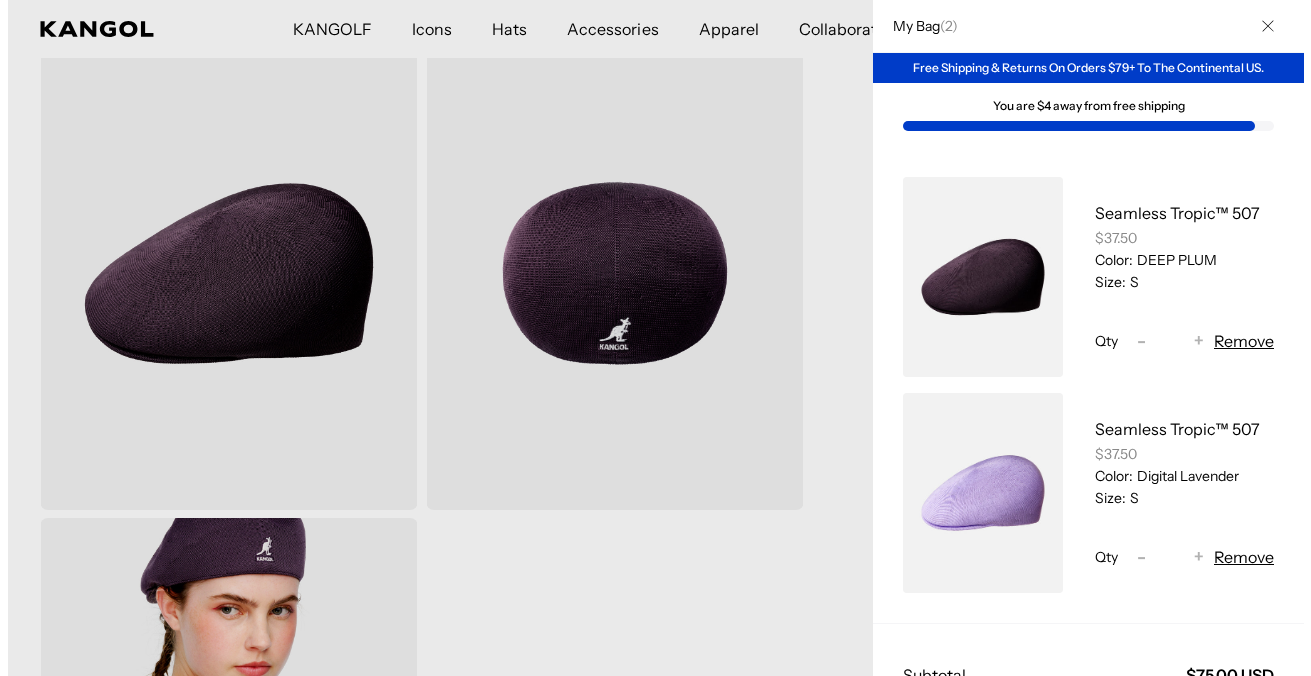 scroll, scrollTop: 0, scrollLeft: 0, axis: both 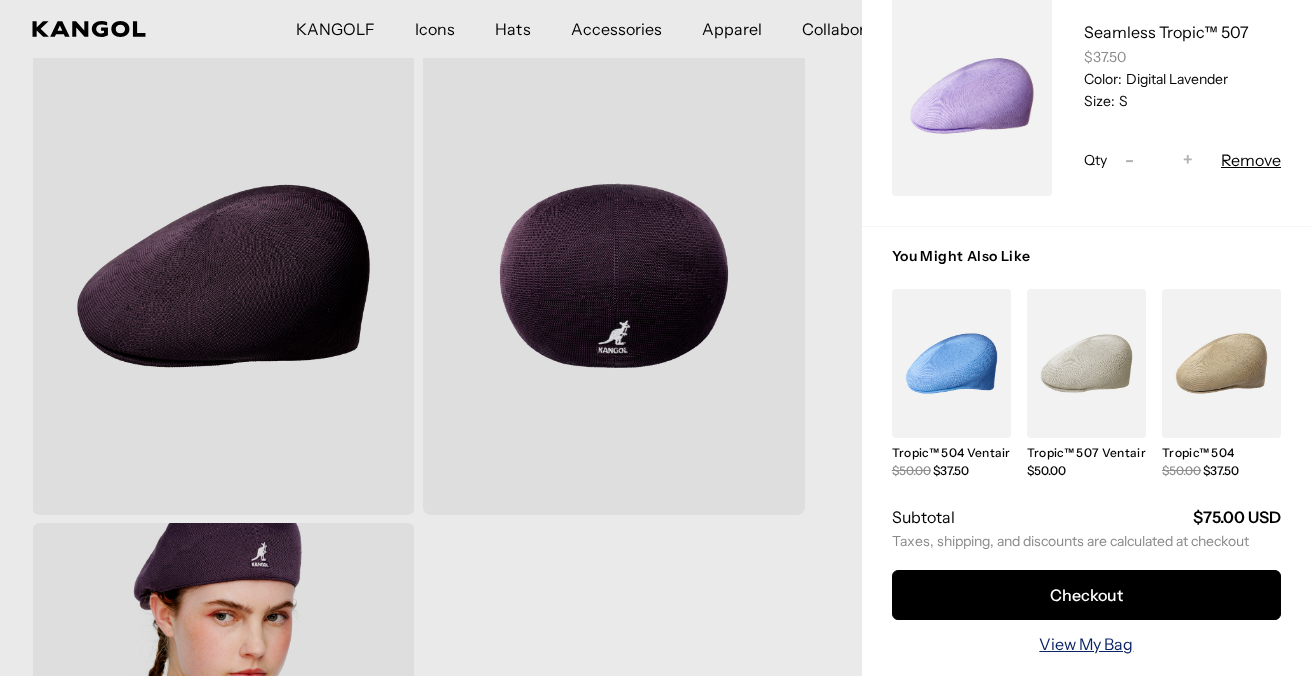 click on "View My Bag" at bounding box center (1086, 644) 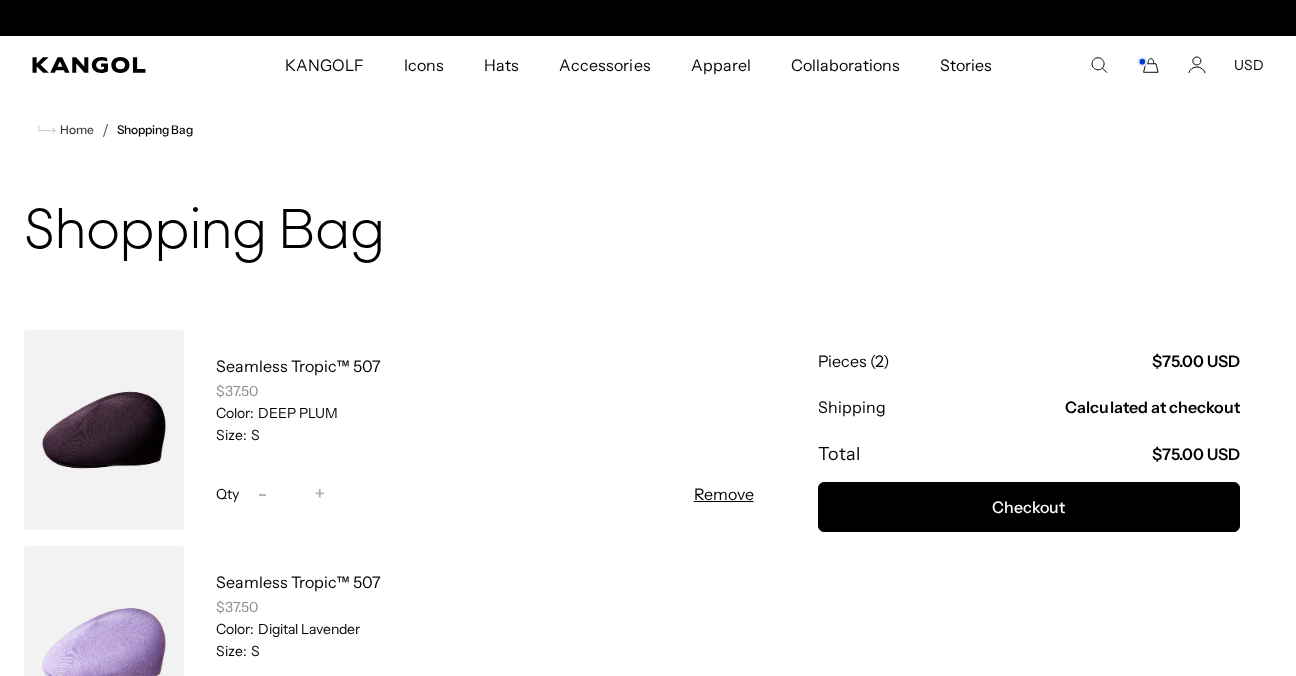 scroll, scrollTop: 69, scrollLeft: 0, axis: vertical 